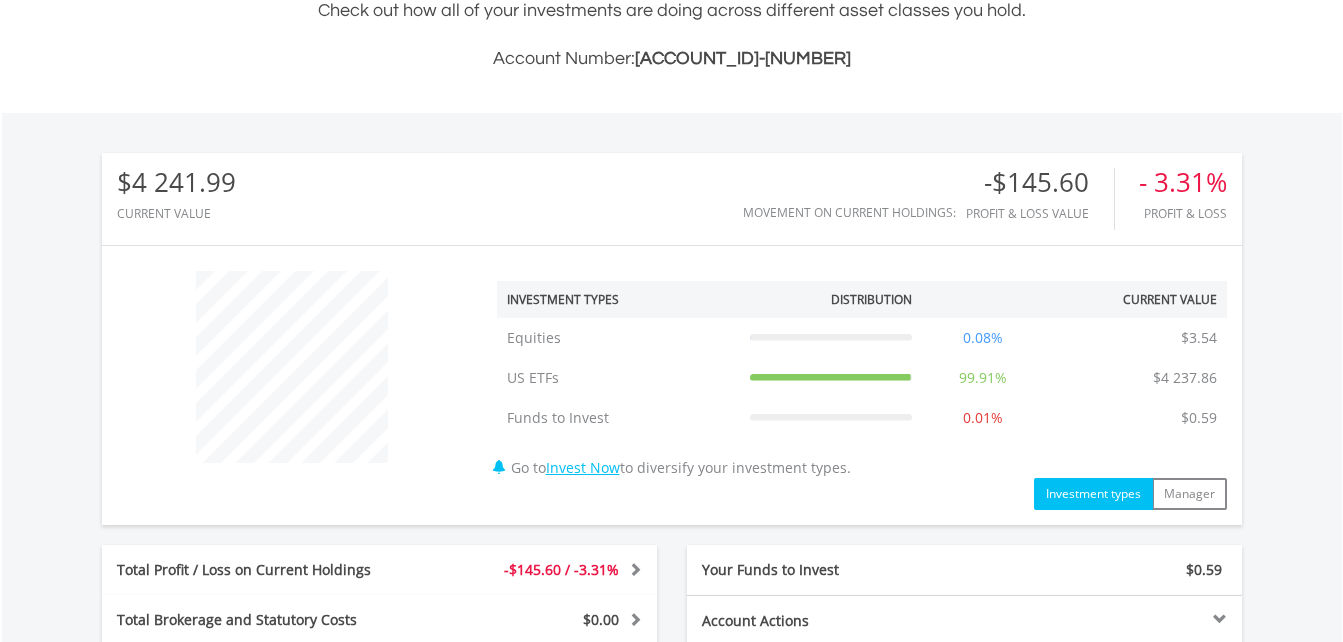 scroll, scrollTop: 566, scrollLeft: 0, axis: vertical 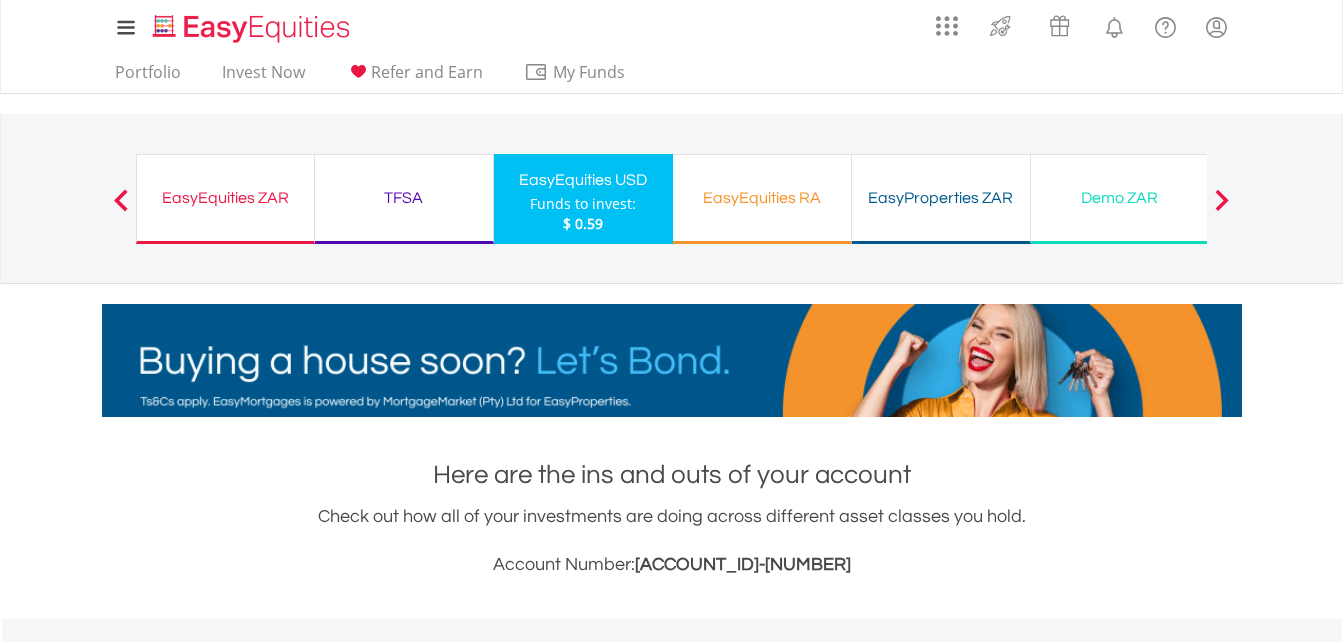 click on "Funds to invest:" at bounding box center (583, 204) 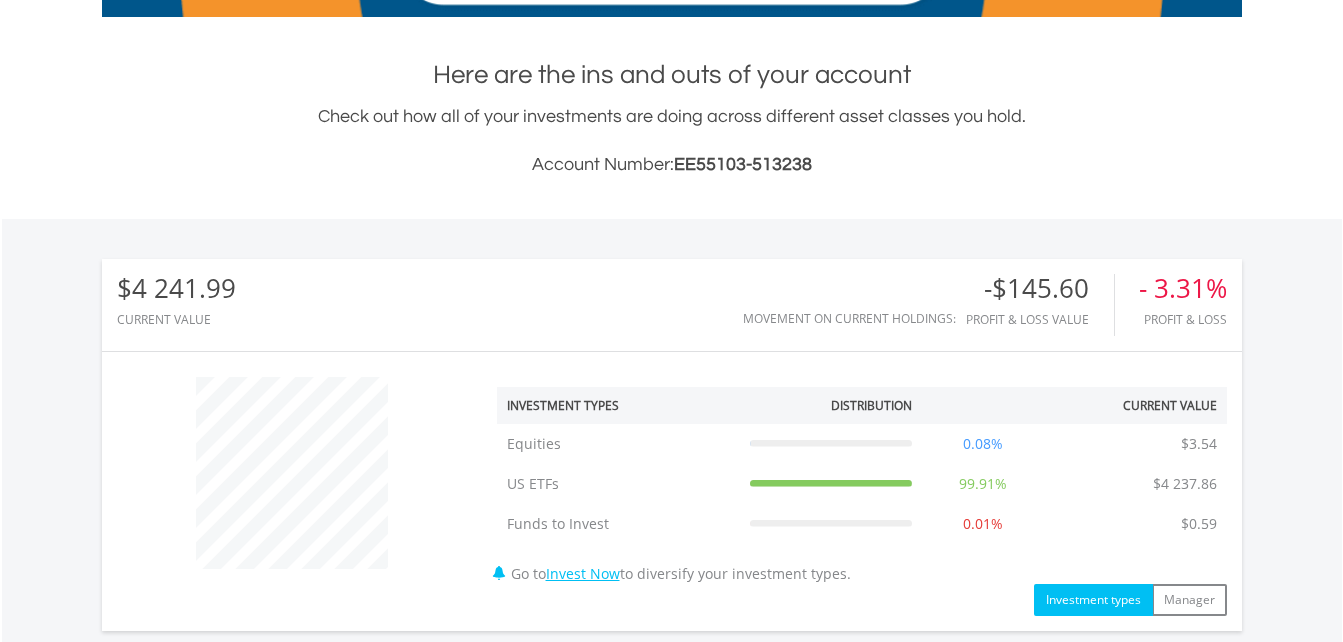 scroll, scrollTop: 499, scrollLeft: 0, axis: vertical 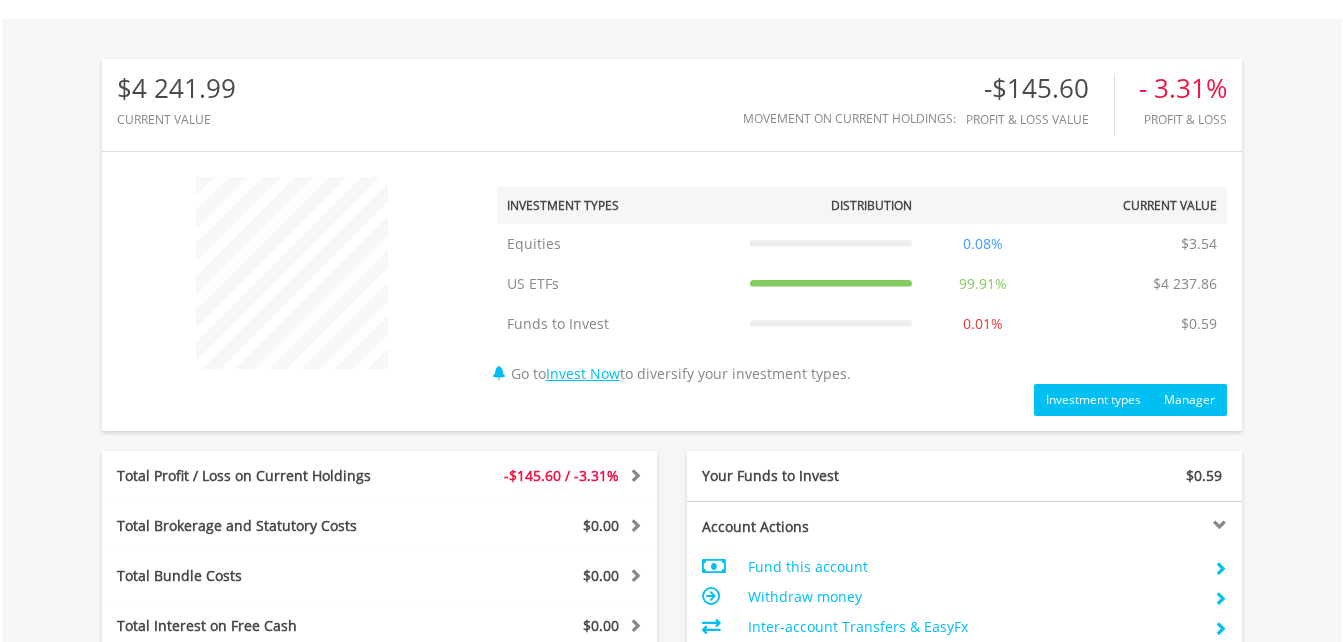 click on "Manager" at bounding box center [1189, 400] 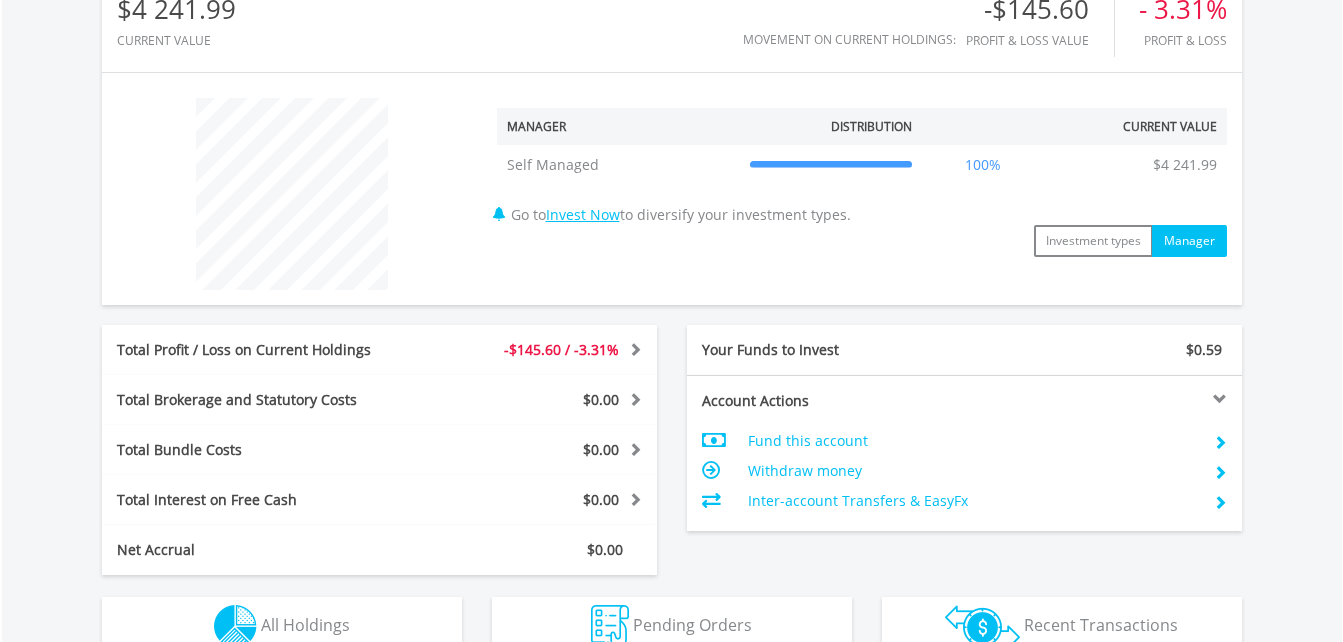 scroll, scrollTop: 800, scrollLeft: 0, axis: vertical 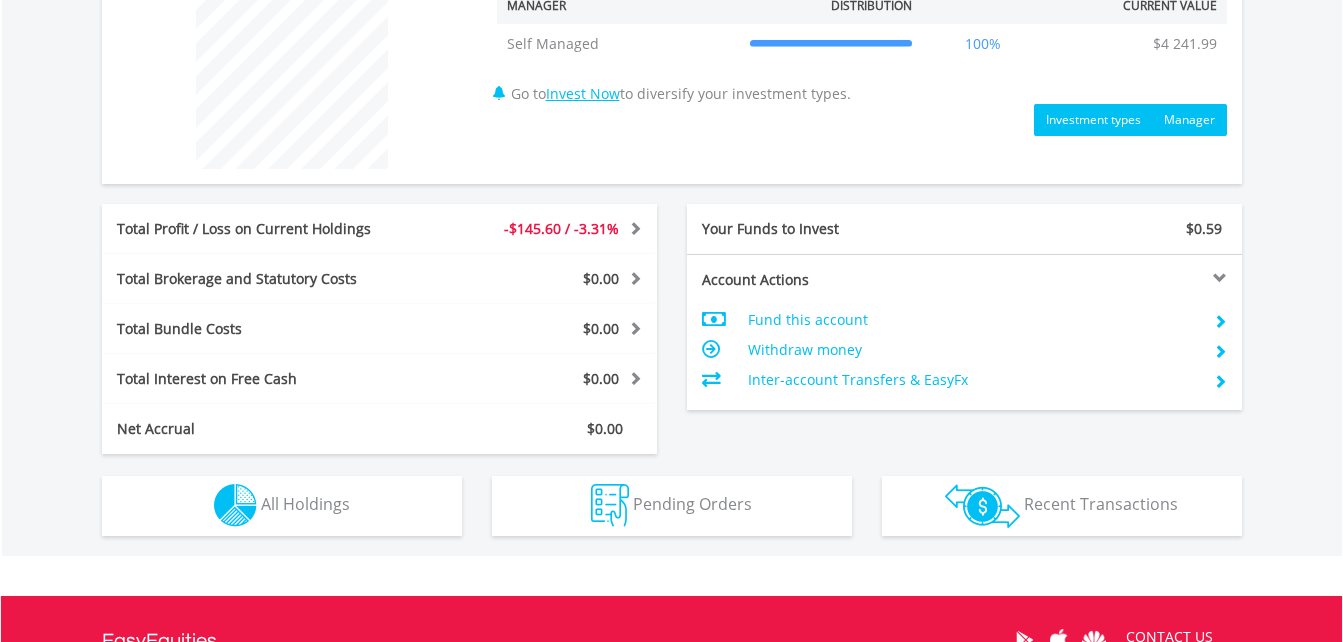click on "Investment types" at bounding box center (1093, 120) 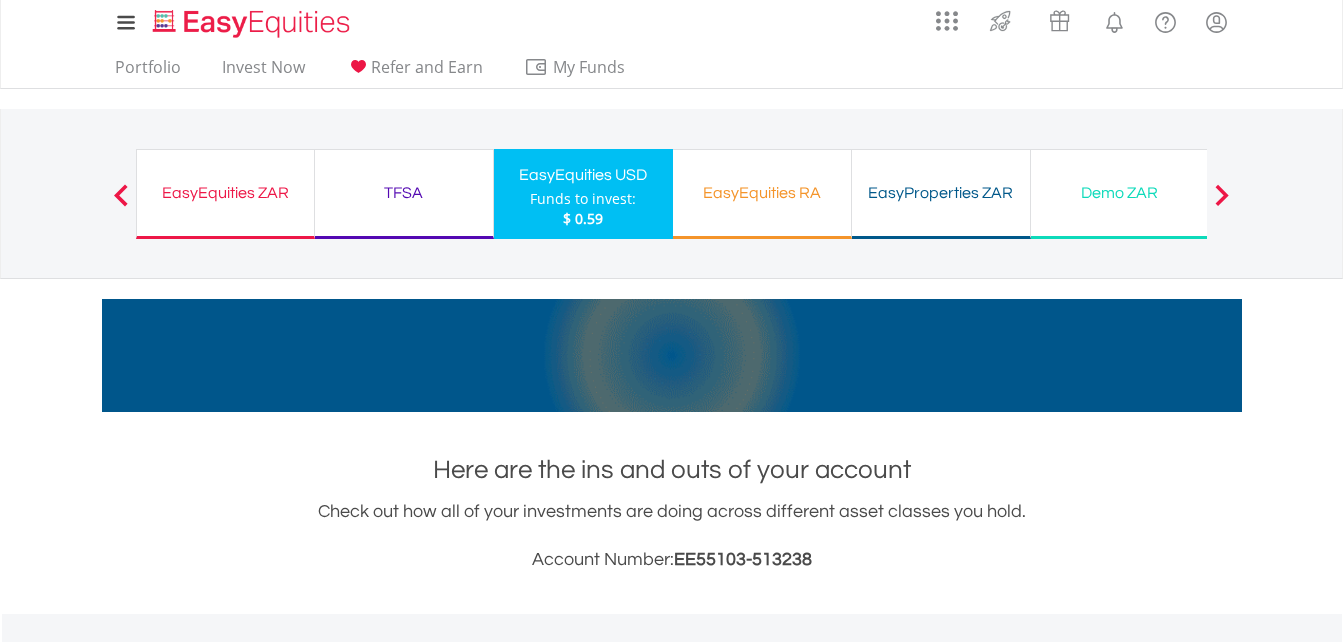 scroll, scrollTop: 0, scrollLeft: 0, axis: both 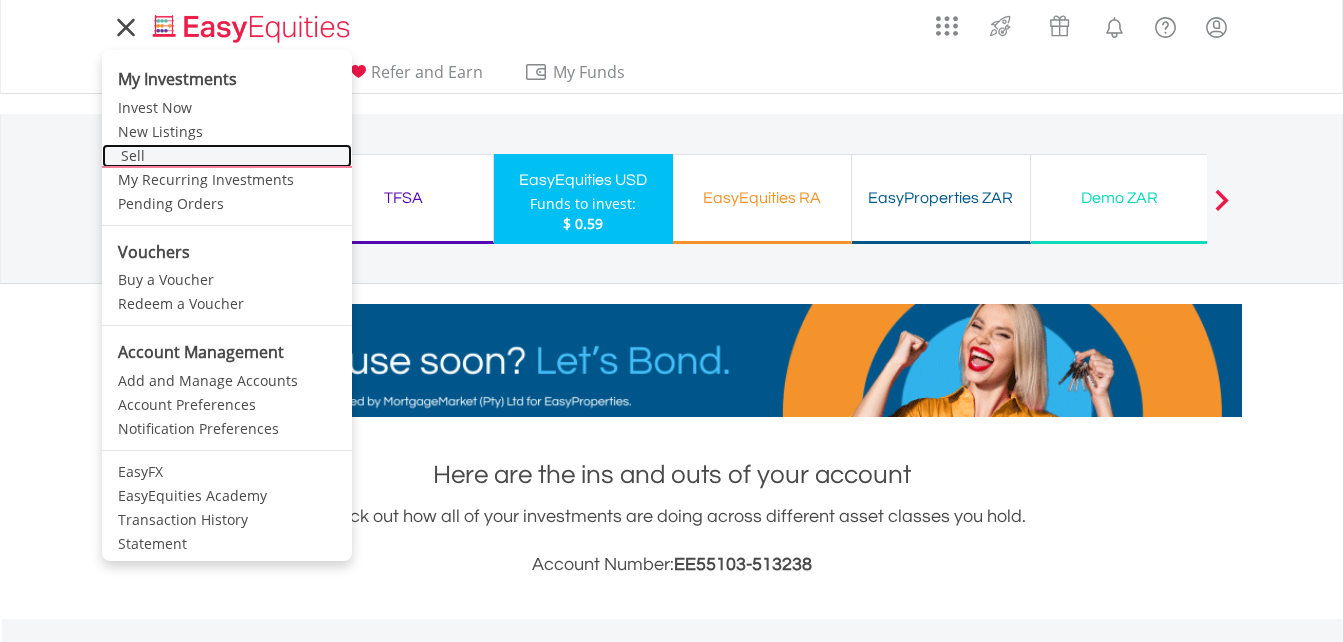 click on "Sell" at bounding box center (227, 156) 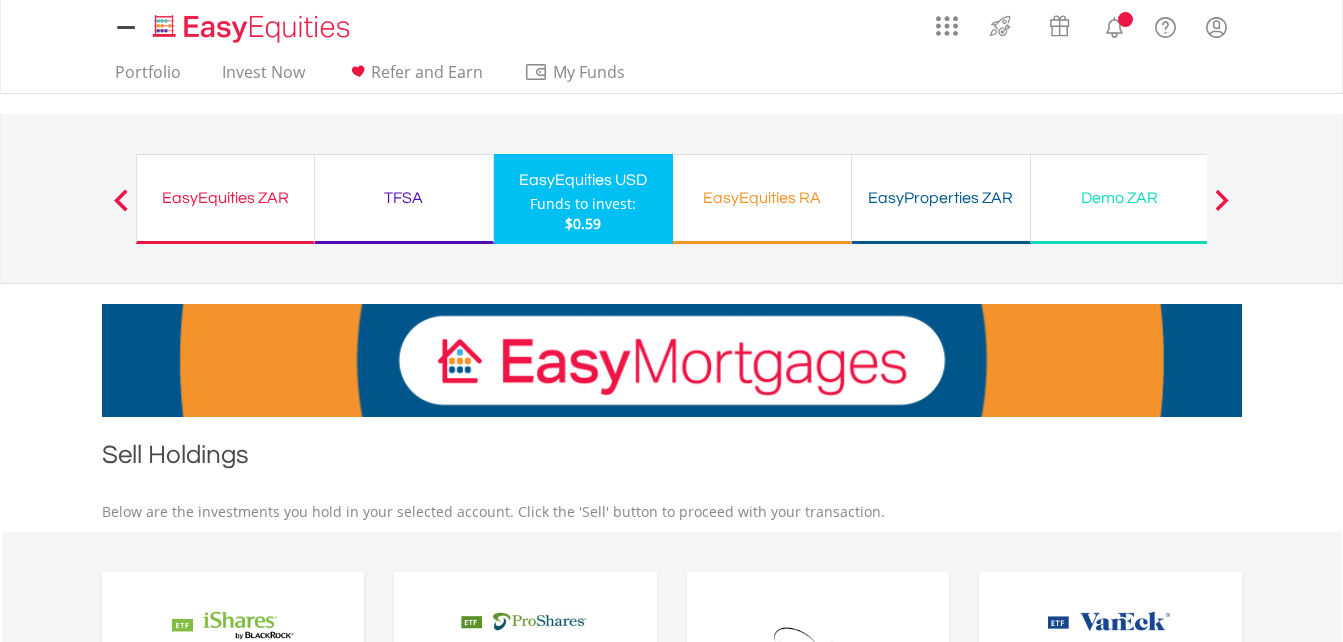 scroll, scrollTop: 0, scrollLeft: 0, axis: both 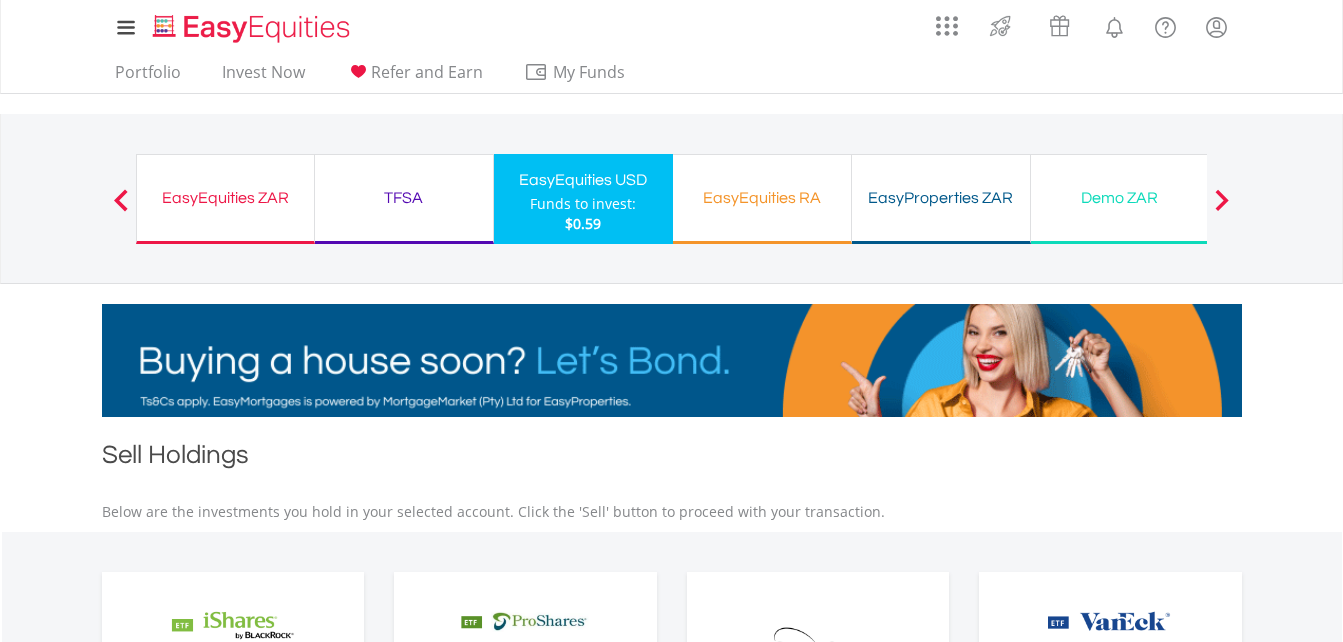 click on "Funds to invest:" at bounding box center [583, 204] 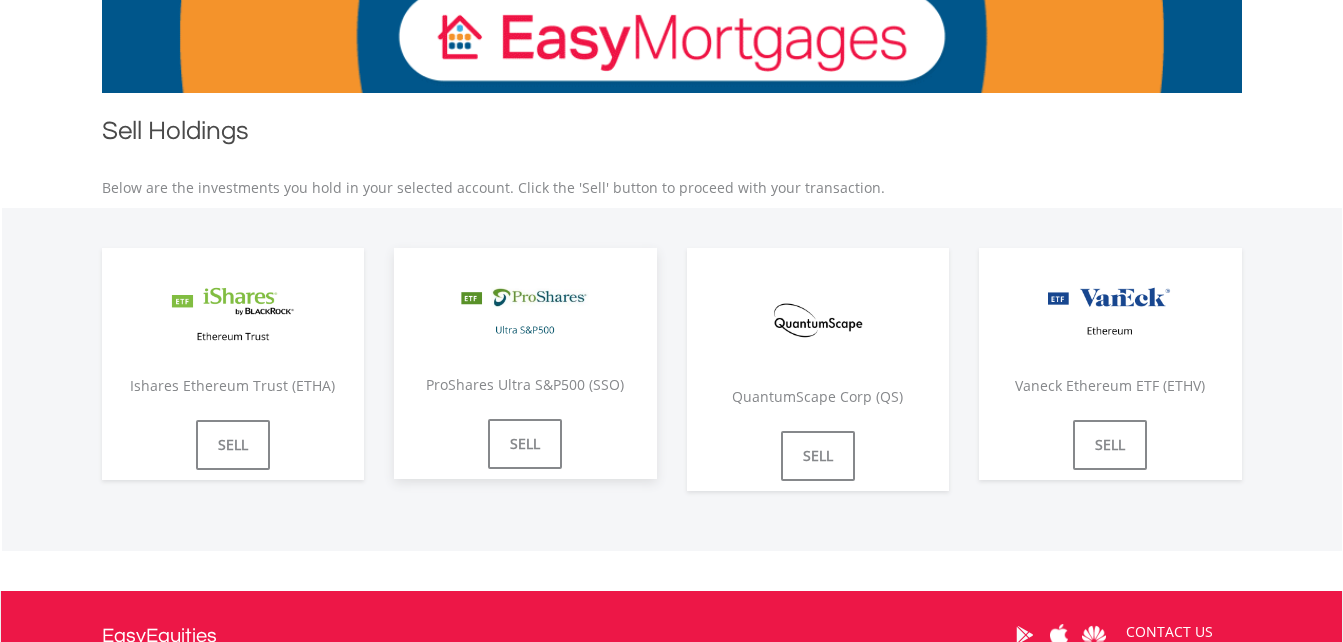 scroll, scrollTop: 400, scrollLeft: 0, axis: vertical 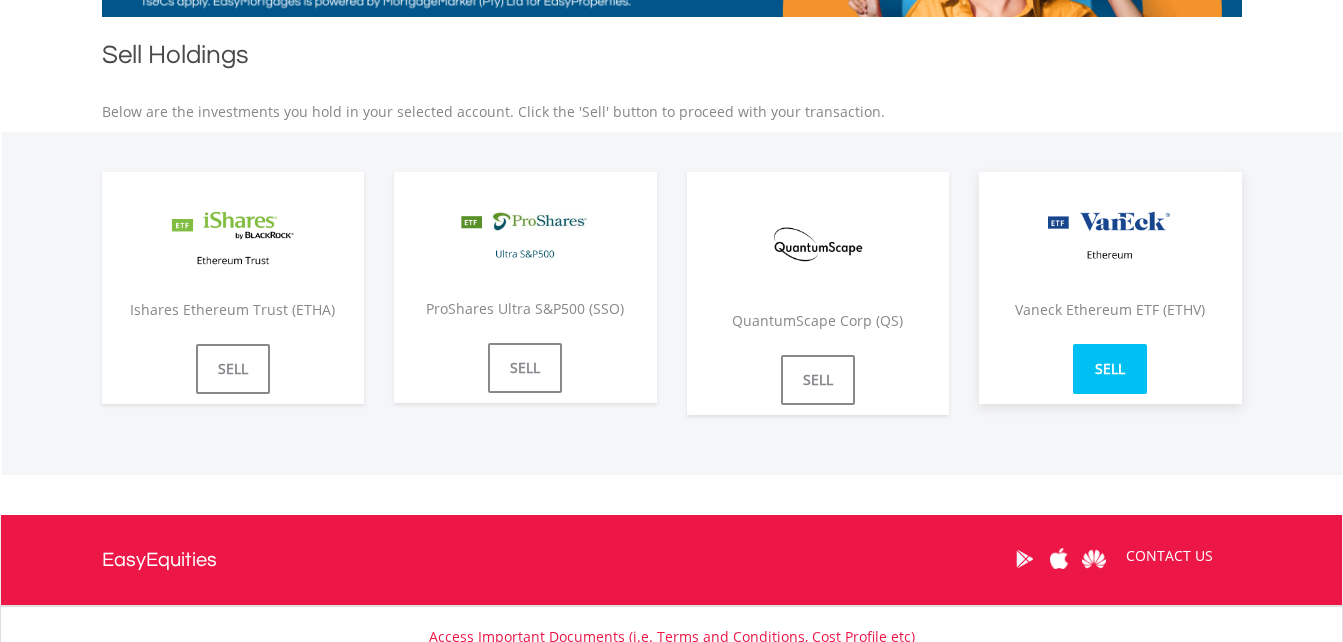 click on "SELL" at bounding box center [1110, 369] 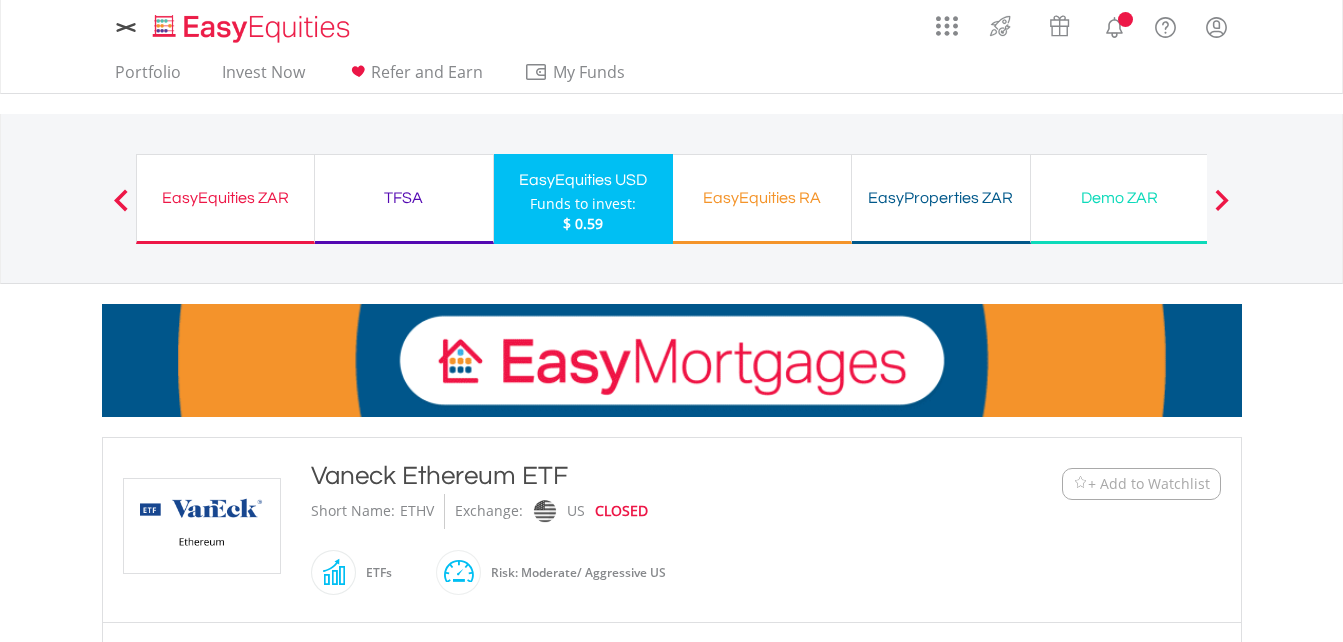 scroll, scrollTop: 0, scrollLeft: 0, axis: both 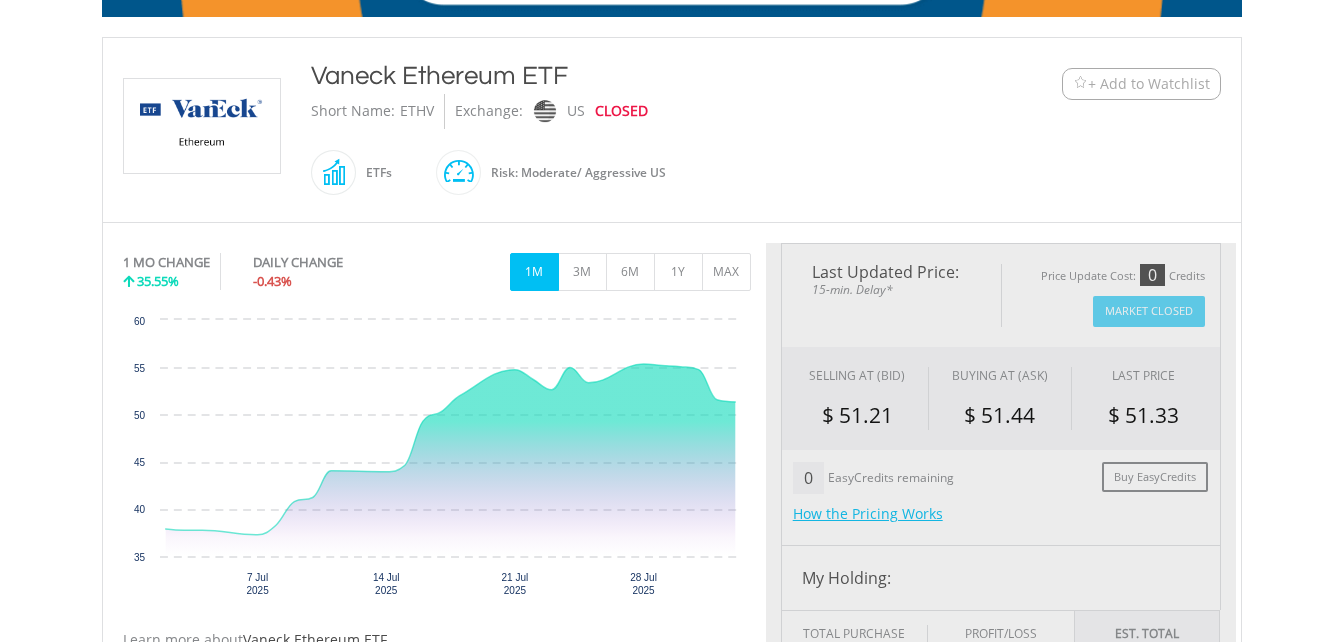 type on "*******" 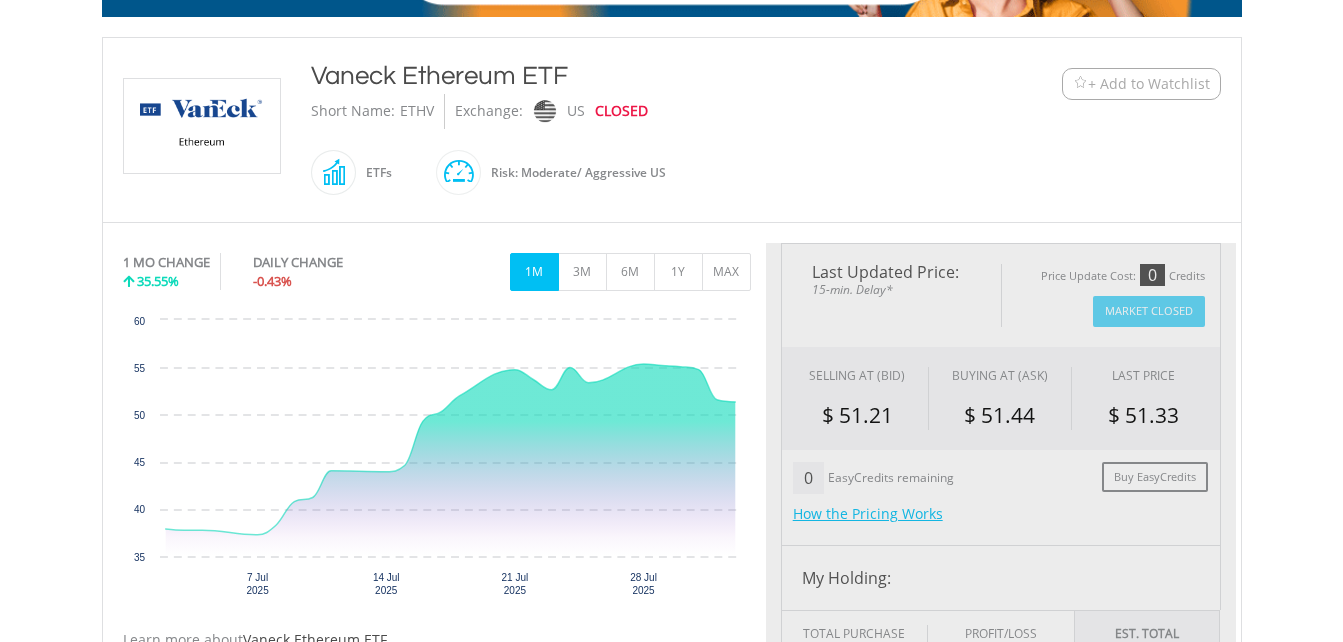 type on "******" 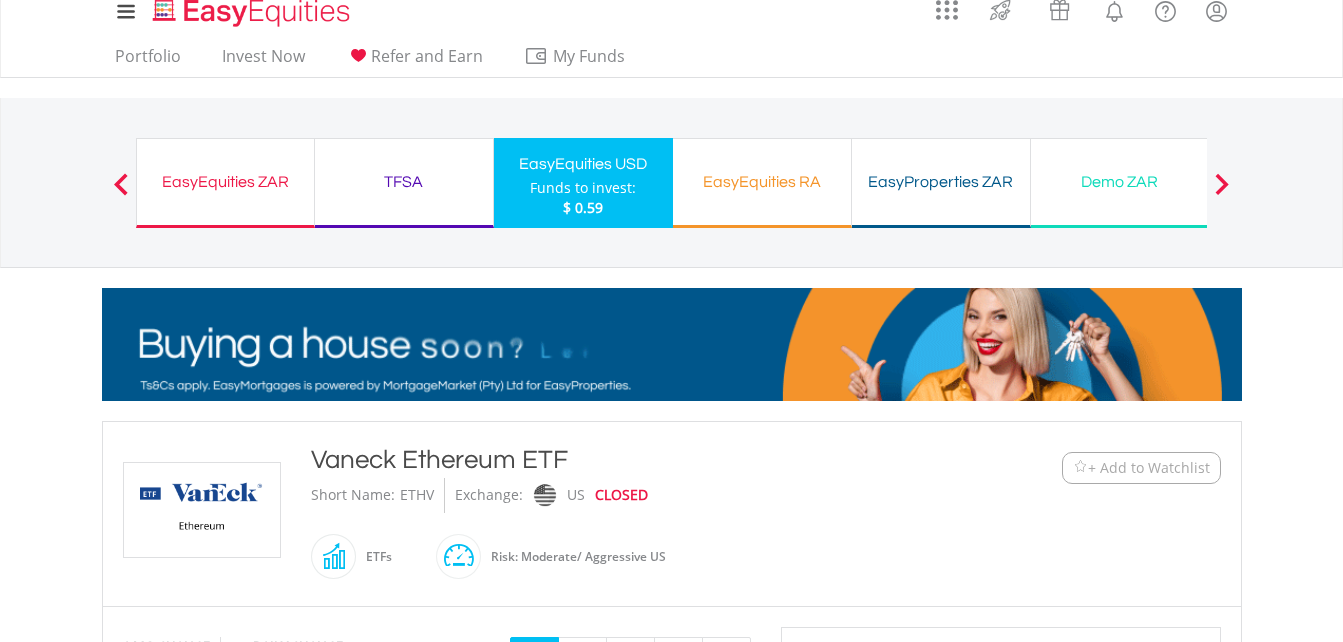 scroll, scrollTop: 0, scrollLeft: 0, axis: both 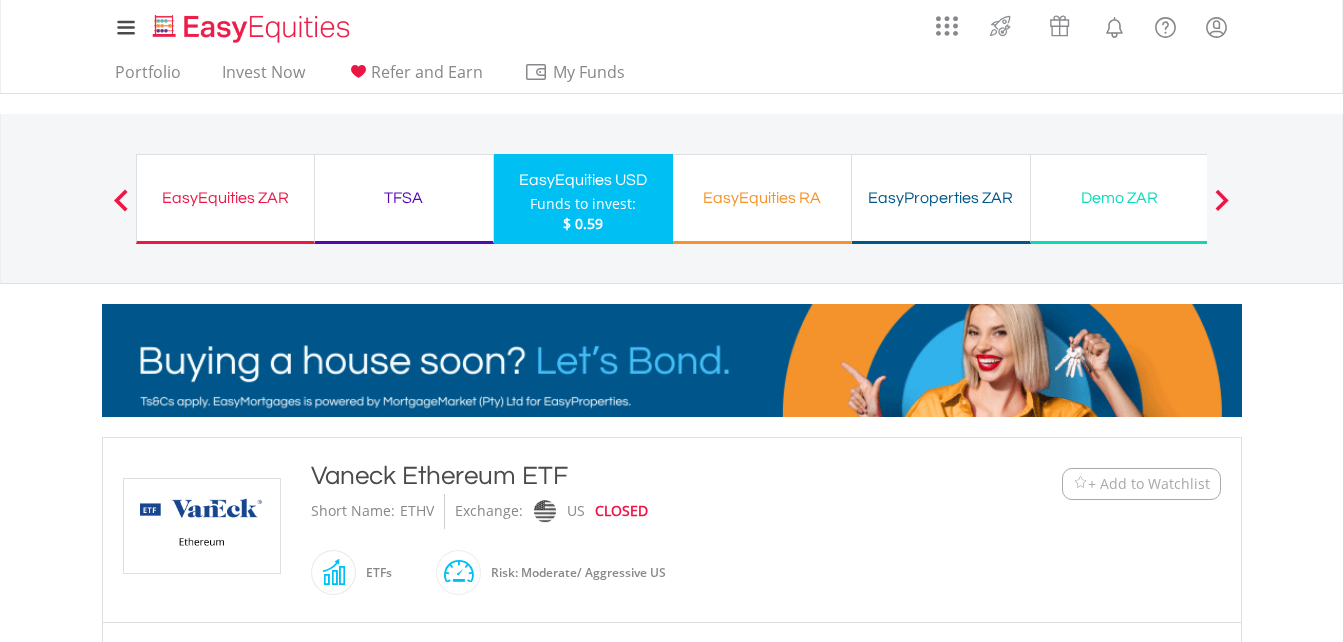 click on "EasyEquities USD" at bounding box center (583, 180) 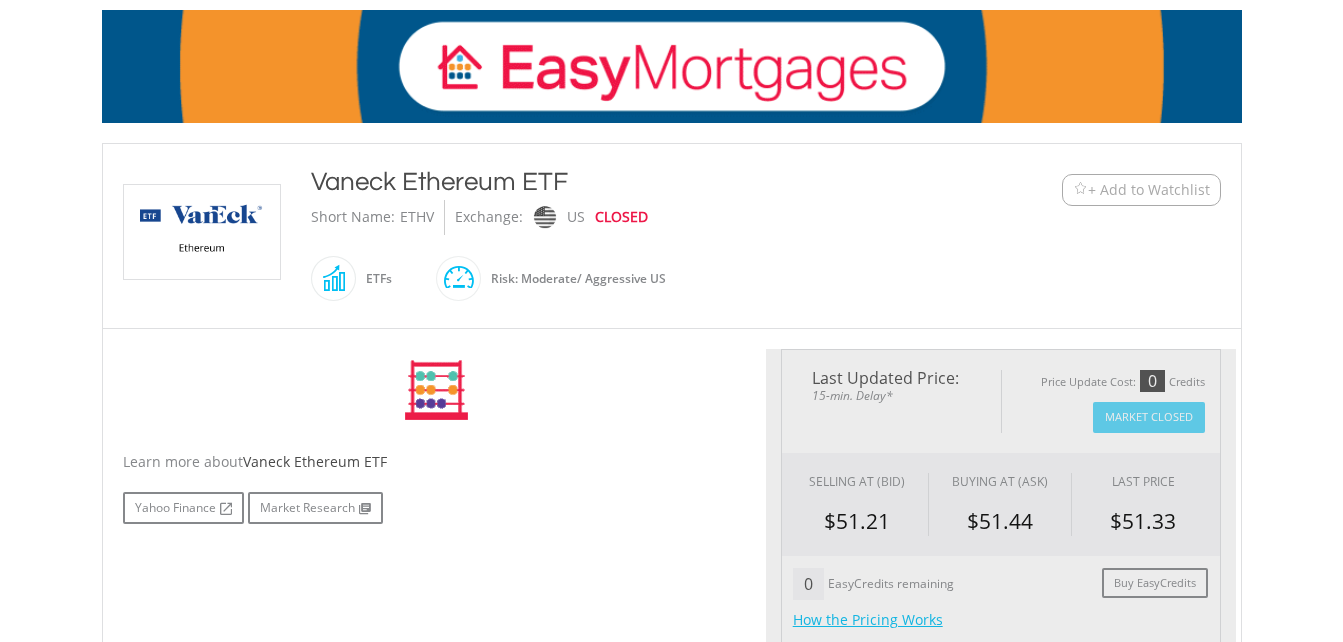 scroll, scrollTop: 300, scrollLeft: 0, axis: vertical 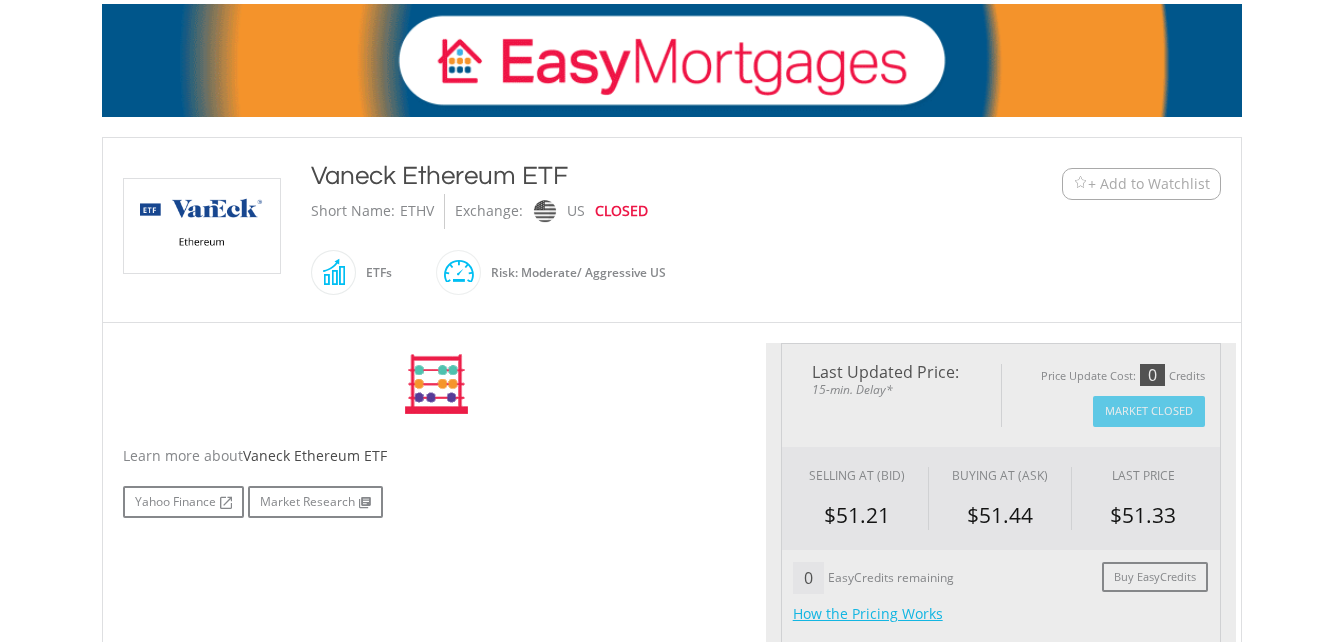 type on "*******" 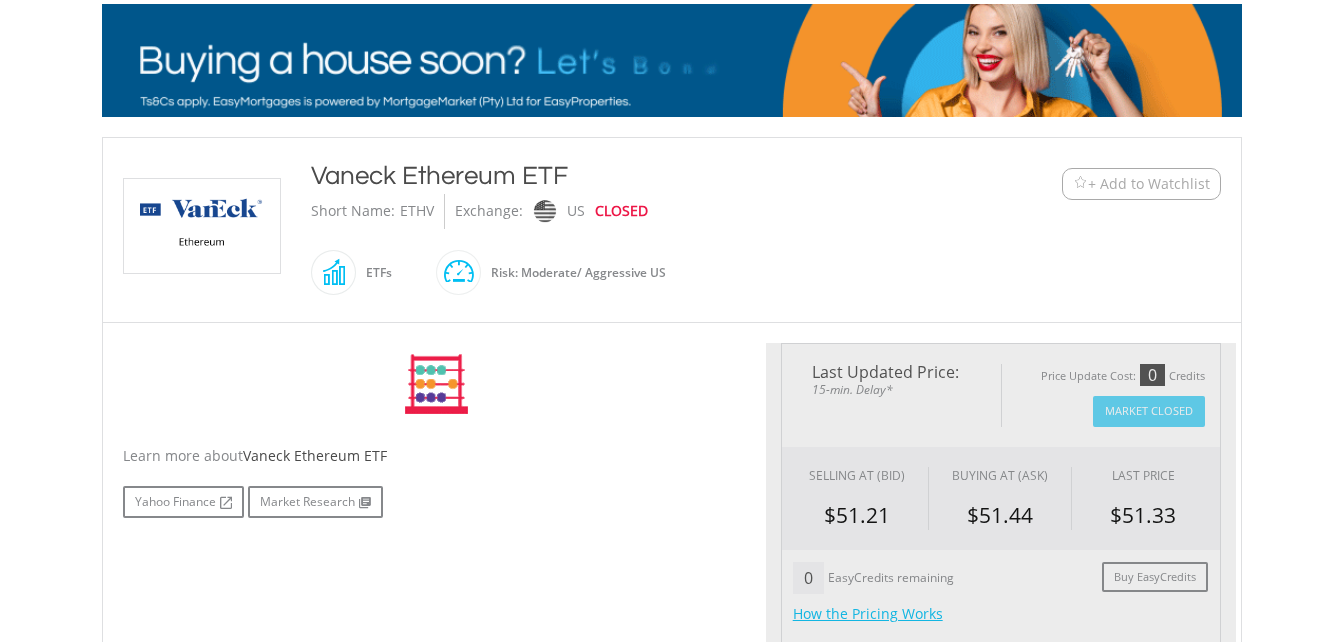 type on "******" 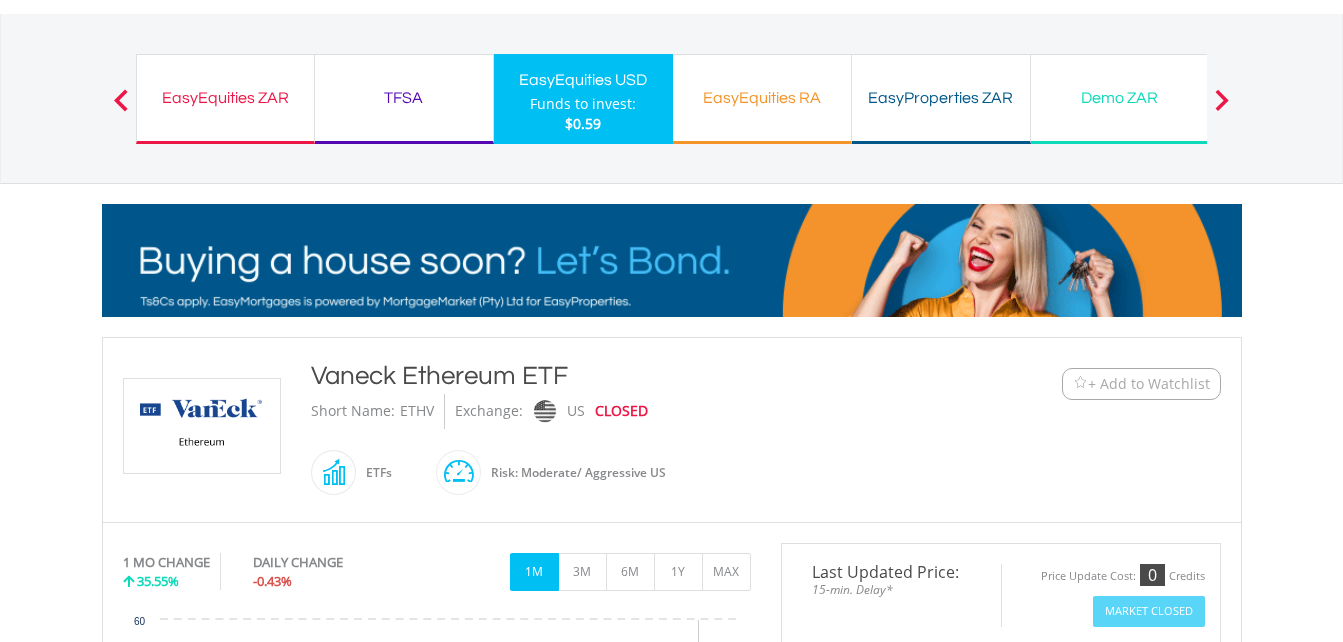 scroll, scrollTop: 0, scrollLeft: 0, axis: both 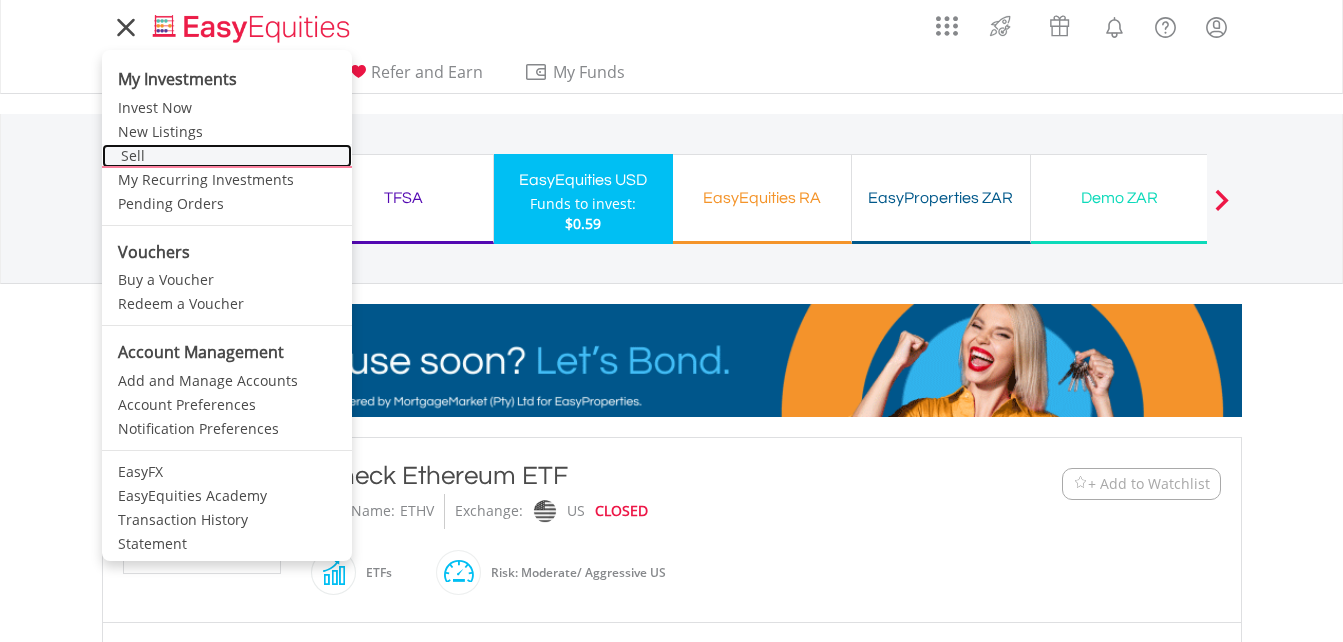 click on "Sell" at bounding box center [227, 156] 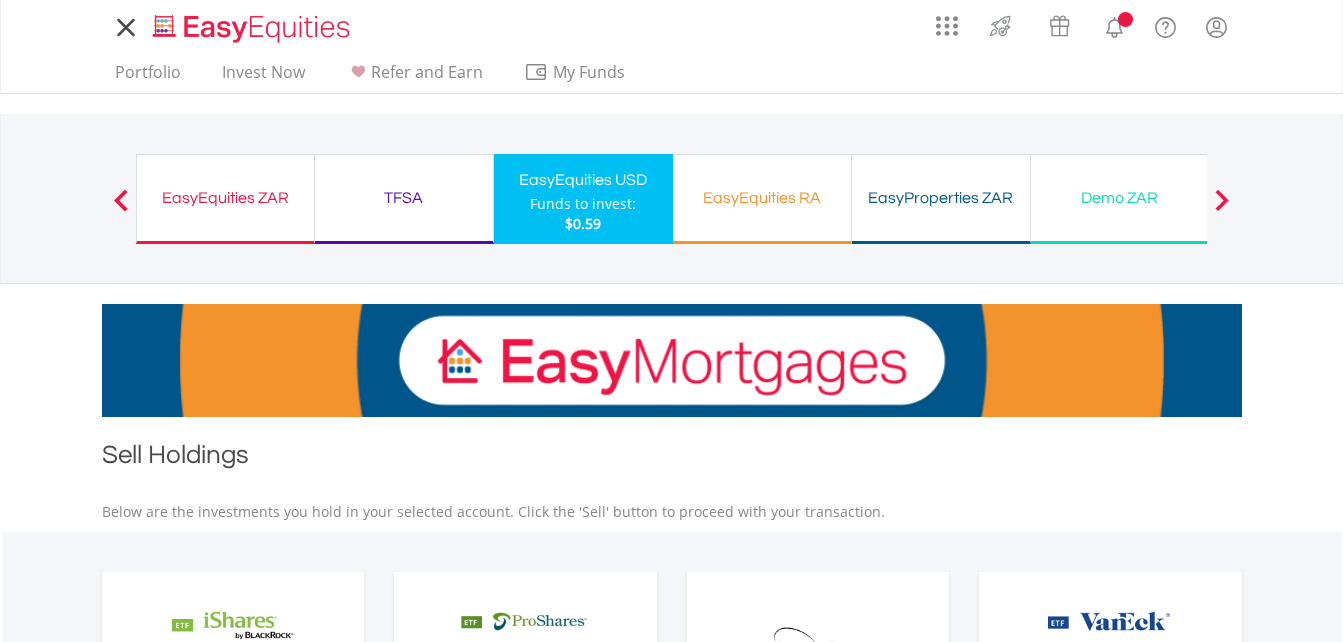 scroll, scrollTop: 0, scrollLeft: 0, axis: both 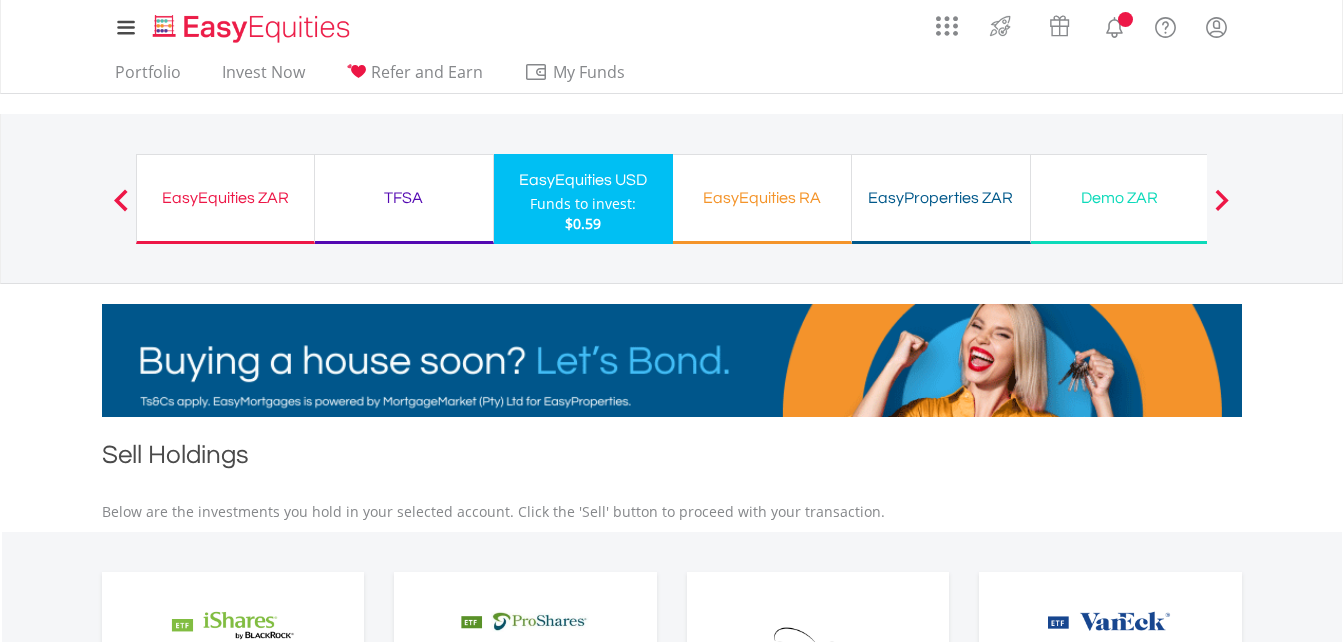 click on "$0.59" at bounding box center (583, 223) 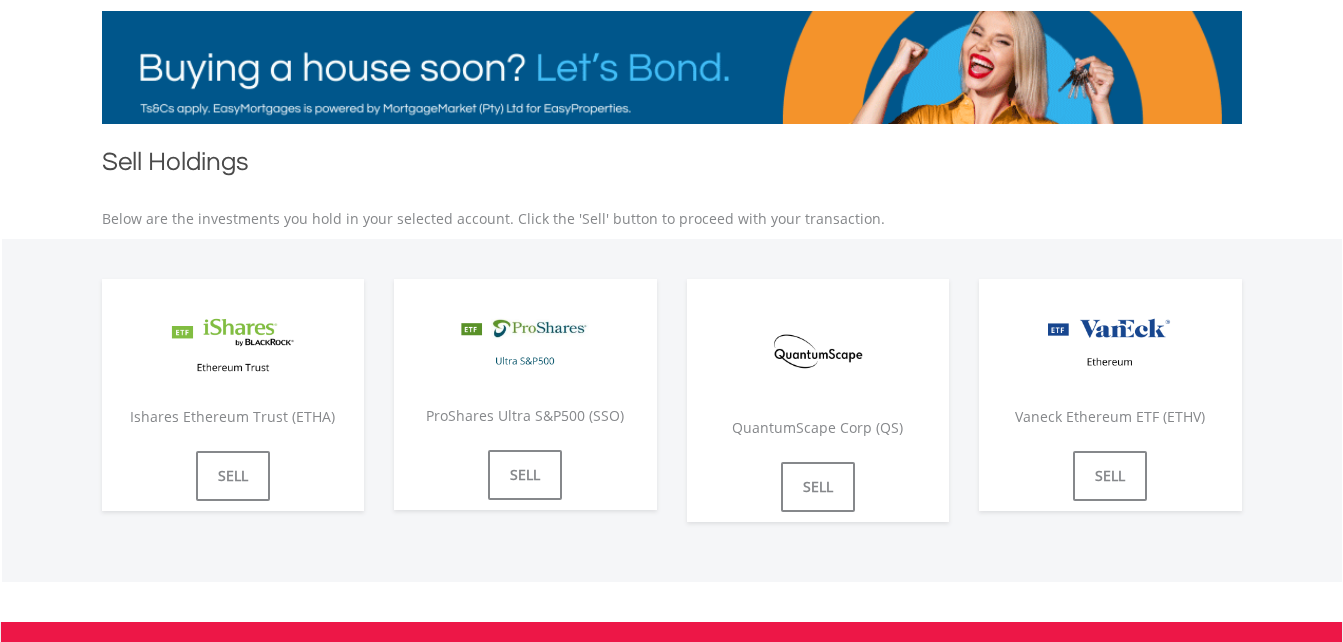 scroll, scrollTop: 400, scrollLeft: 0, axis: vertical 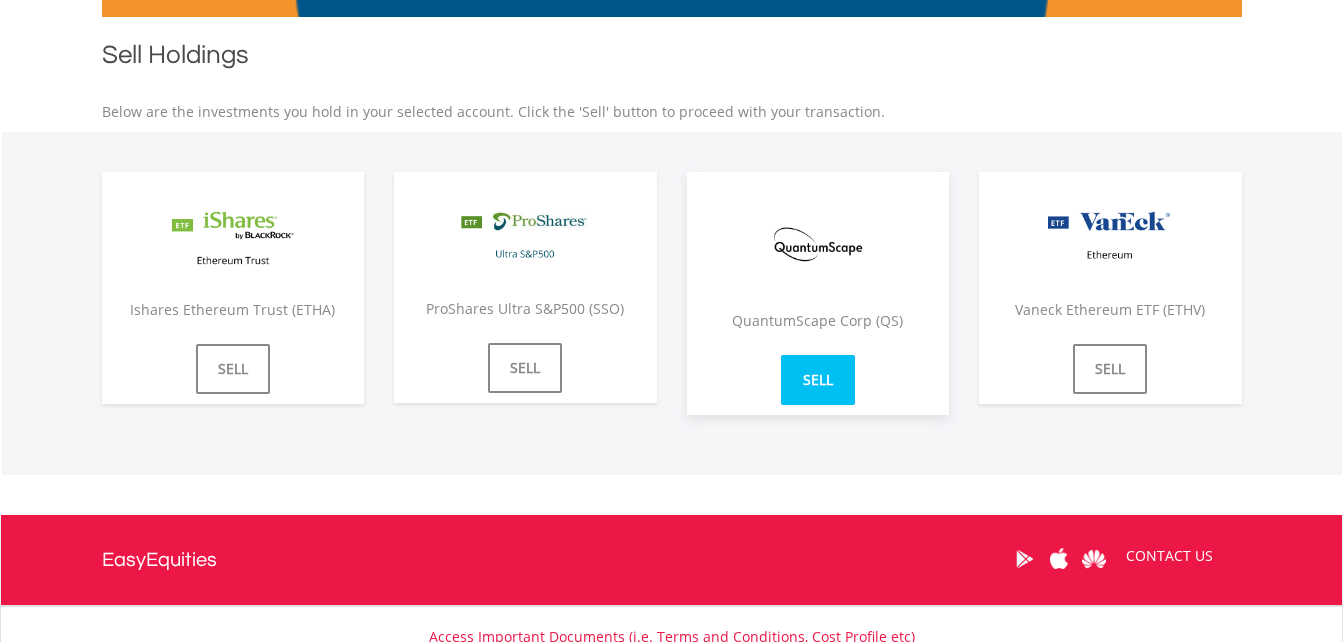 click on "SELL" at bounding box center (818, 380) 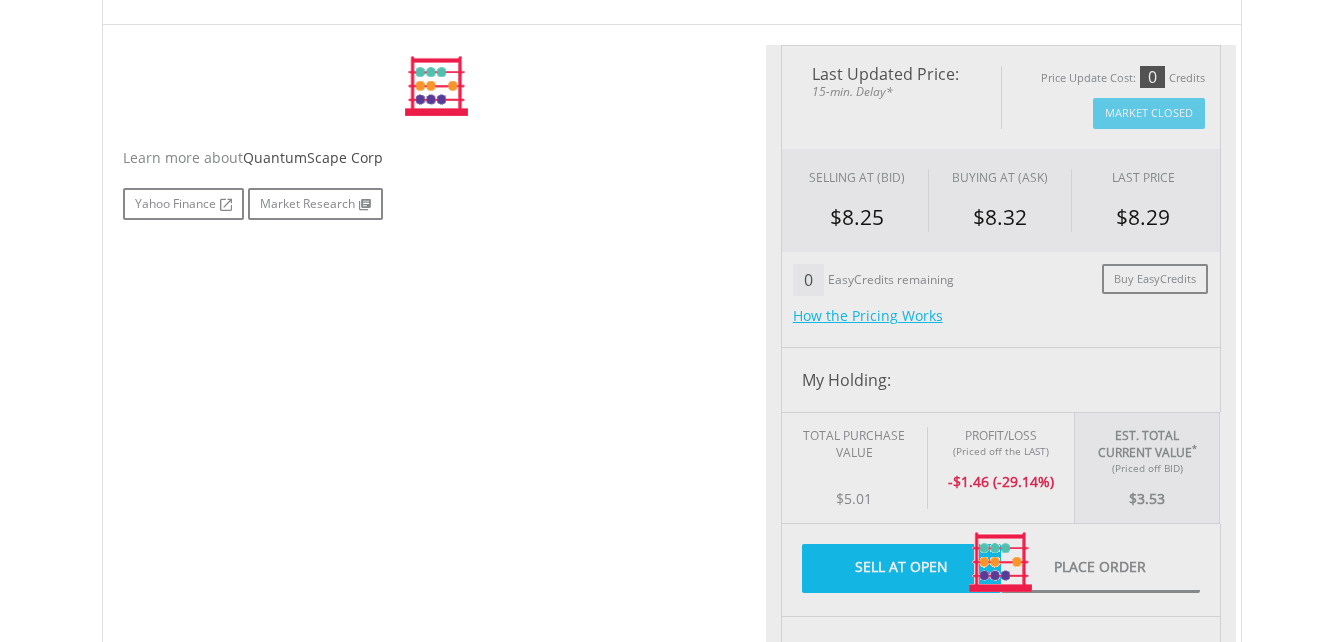scroll, scrollTop: 600, scrollLeft: 0, axis: vertical 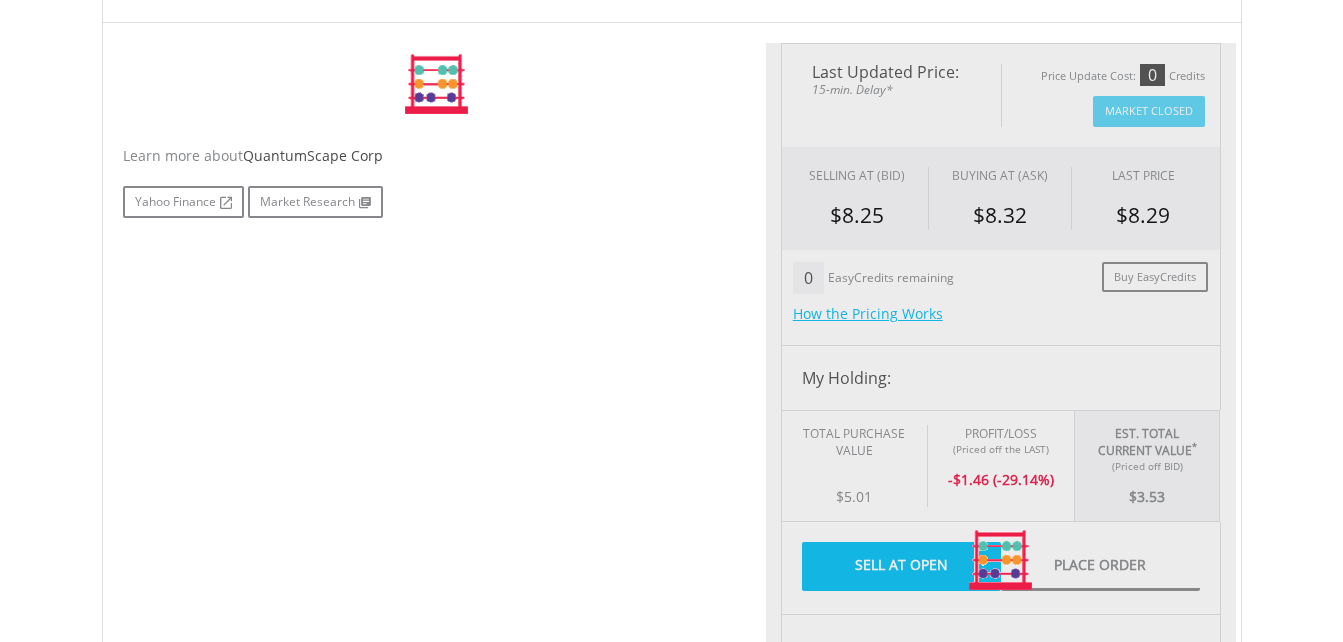 type on "****" 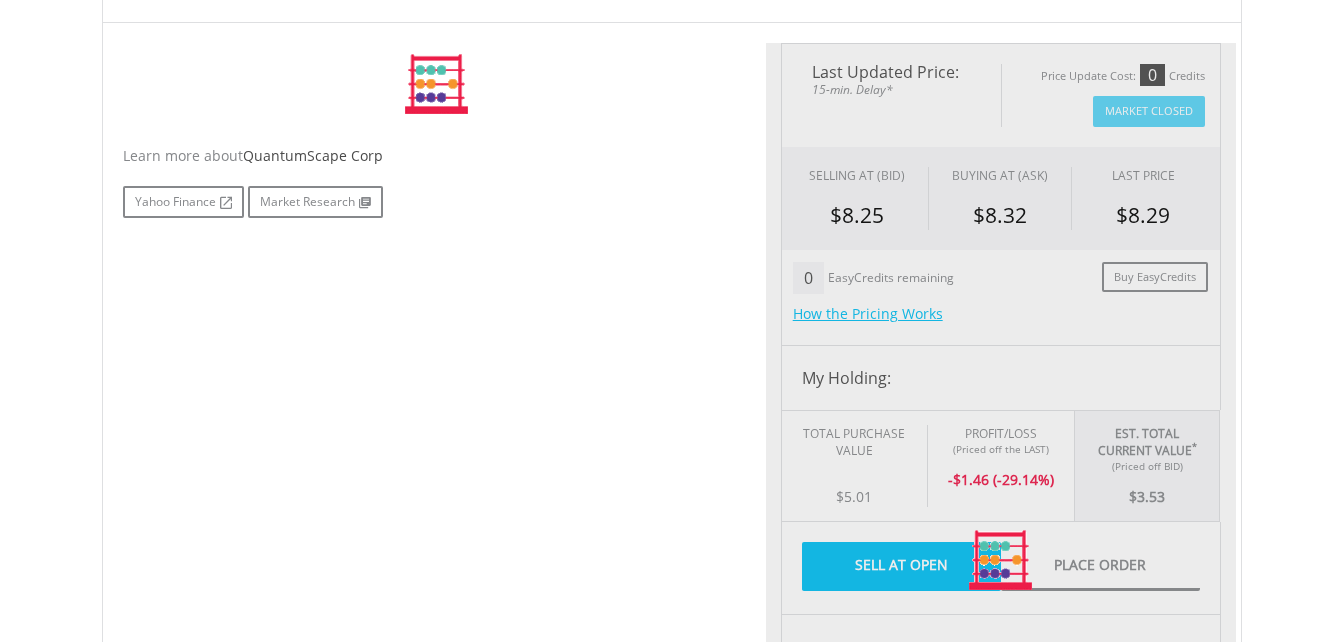 type on "******" 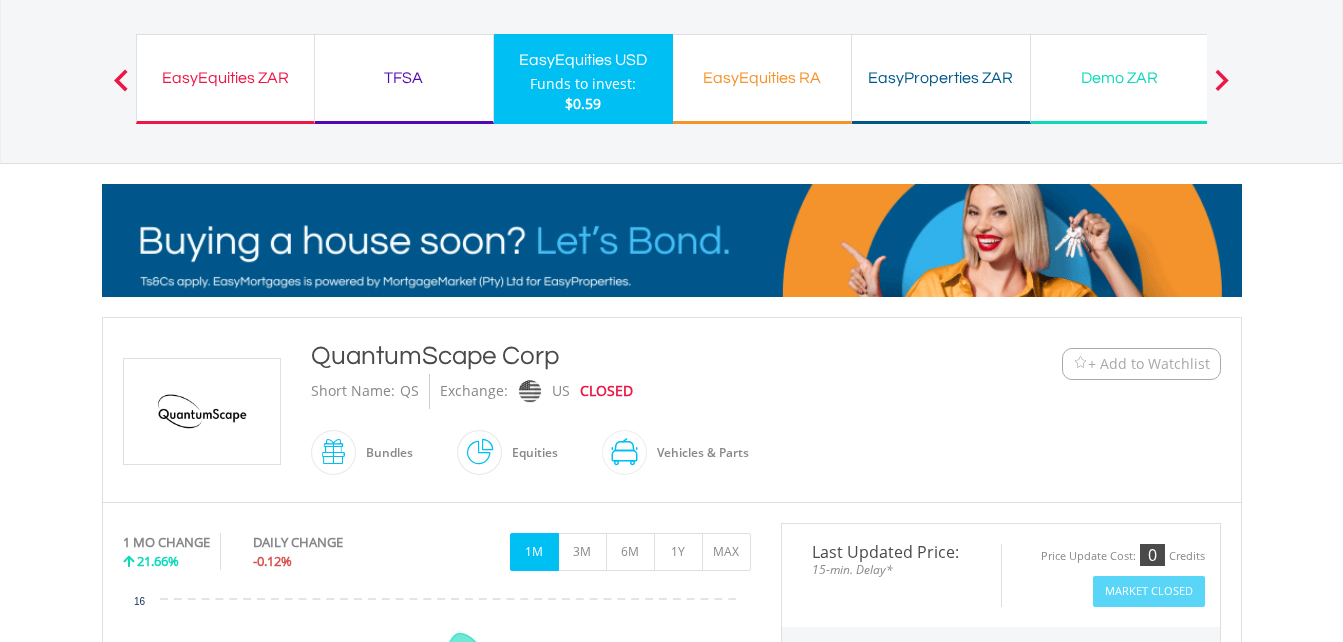 scroll, scrollTop: 0, scrollLeft: 0, axis: both 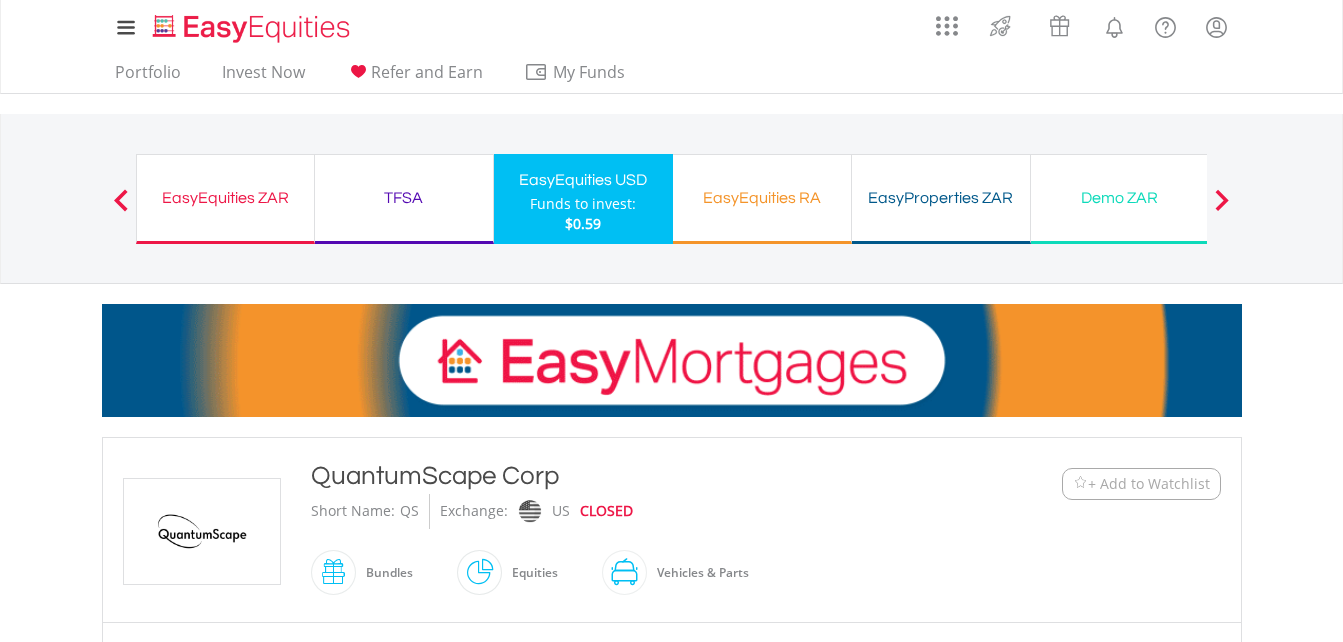click on "TFSA
Funds to invest:
$0.59" at bounding box center (404, 199) 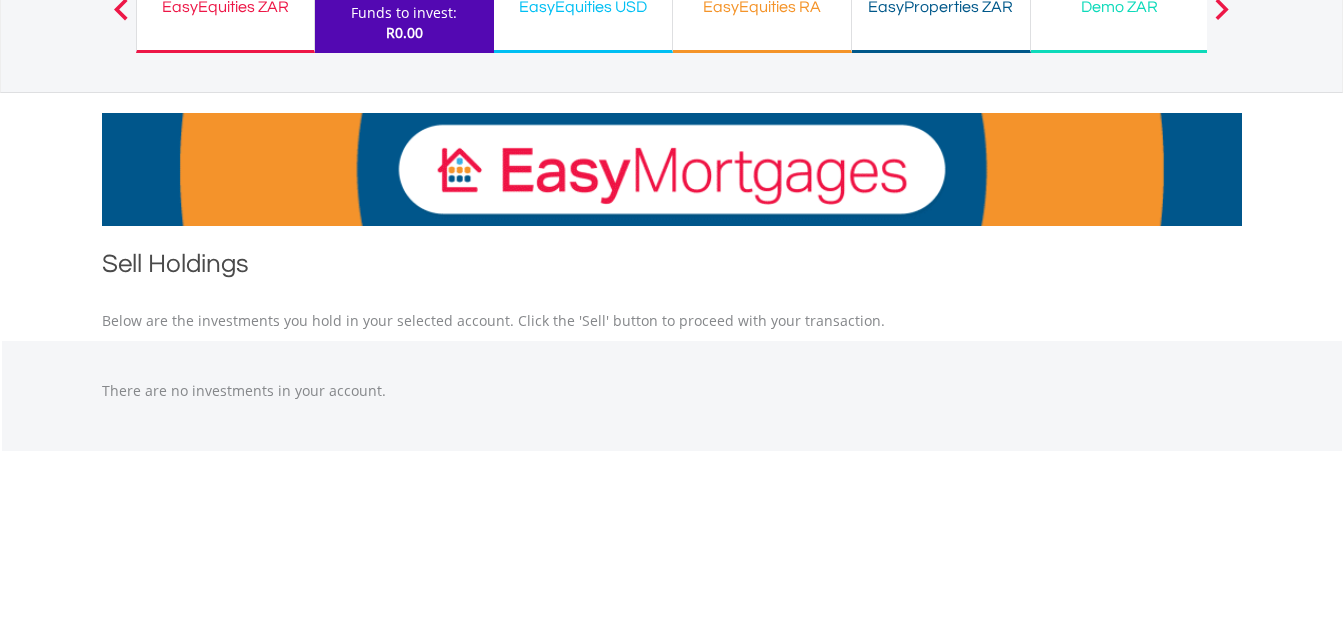 scroll, scrollTop: 0, scrollLeft: 0, axis: both 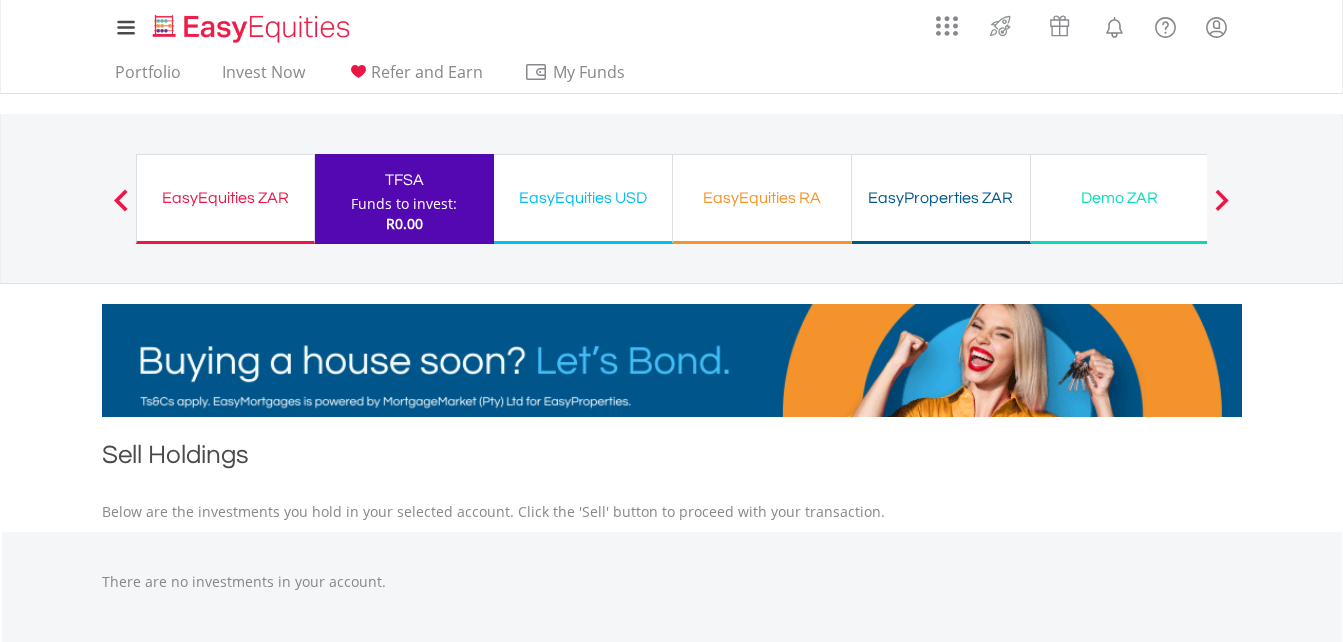 click on "EasyEquities USD" at bounding box center (583, 198) 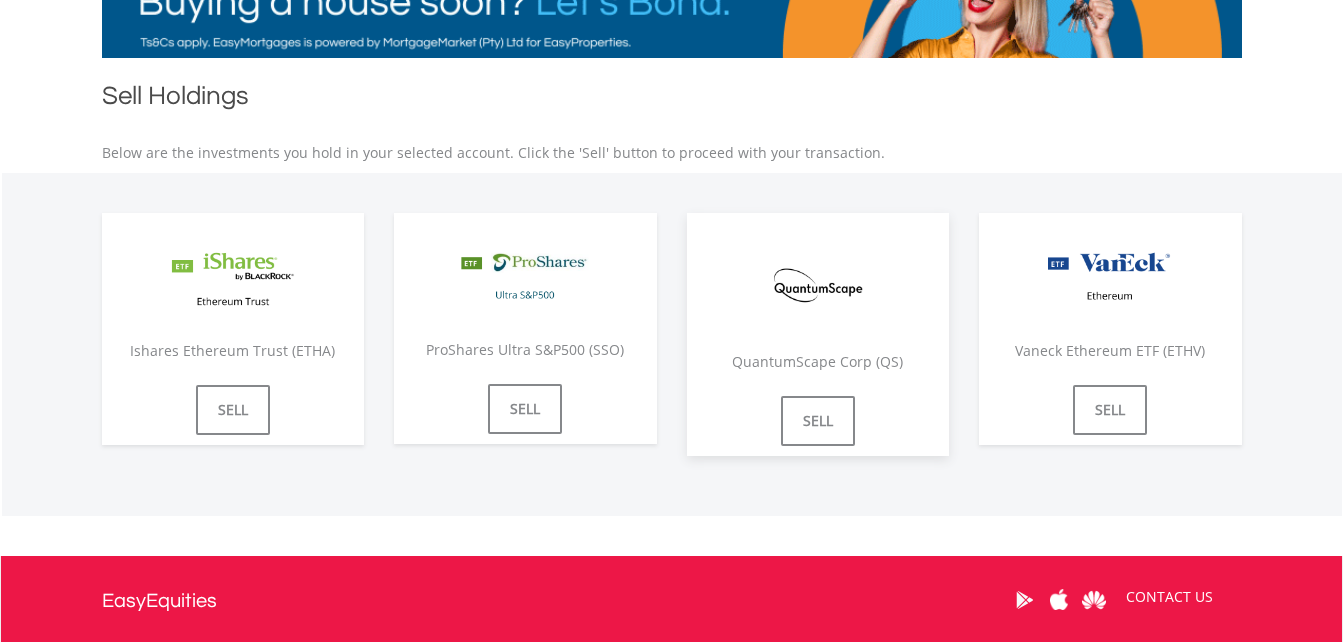 scroll, scrollTop: 400, scrollLeft: 0, axis: vertical 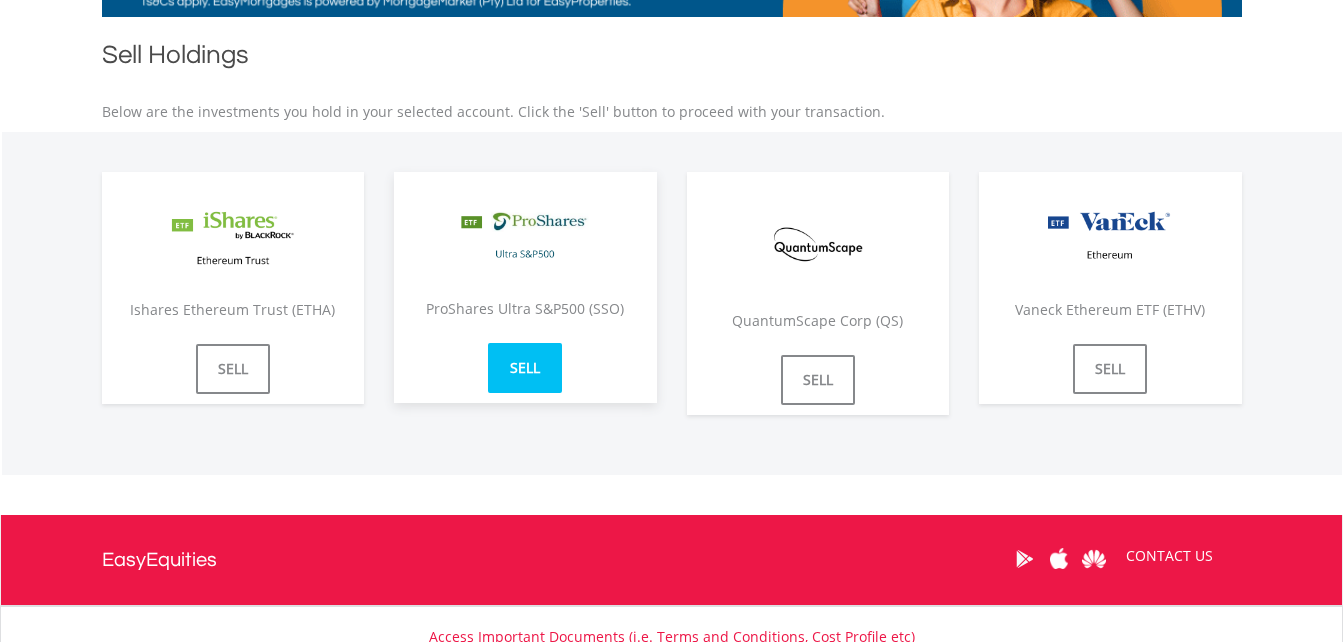 click on "SELL" at bounding box center (525, 368) 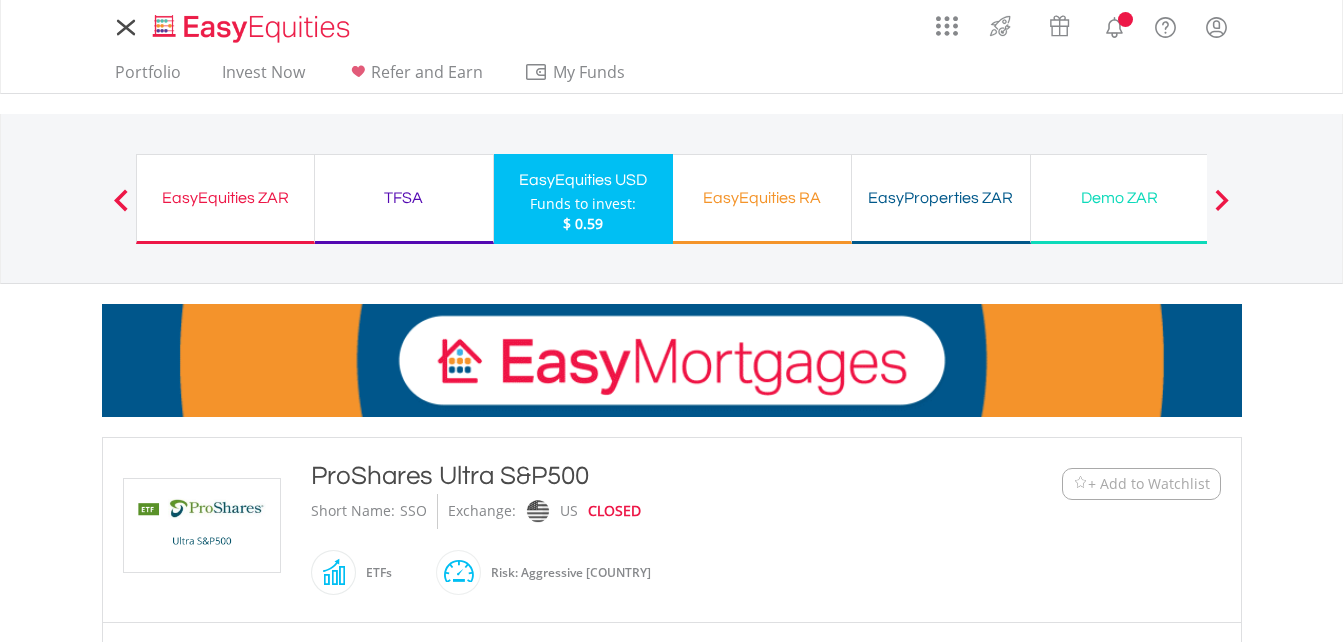 scroll, scrollTop: 0, scrollLeft: 0, axis: both 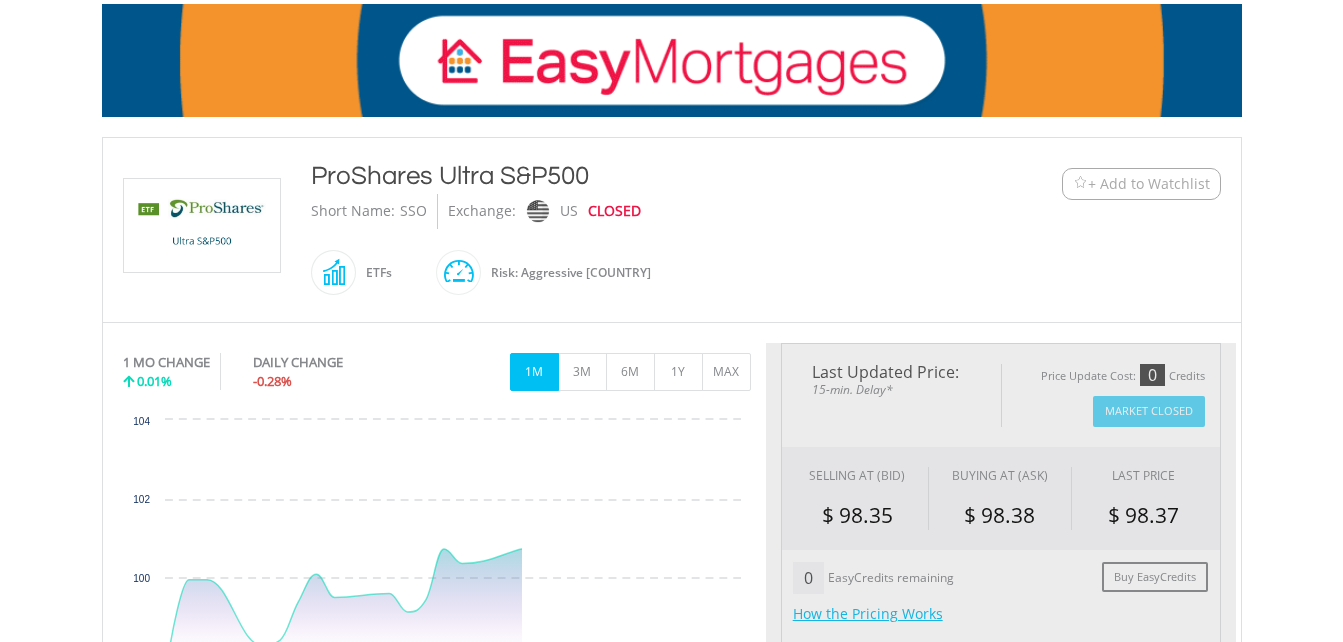 type on "*******" 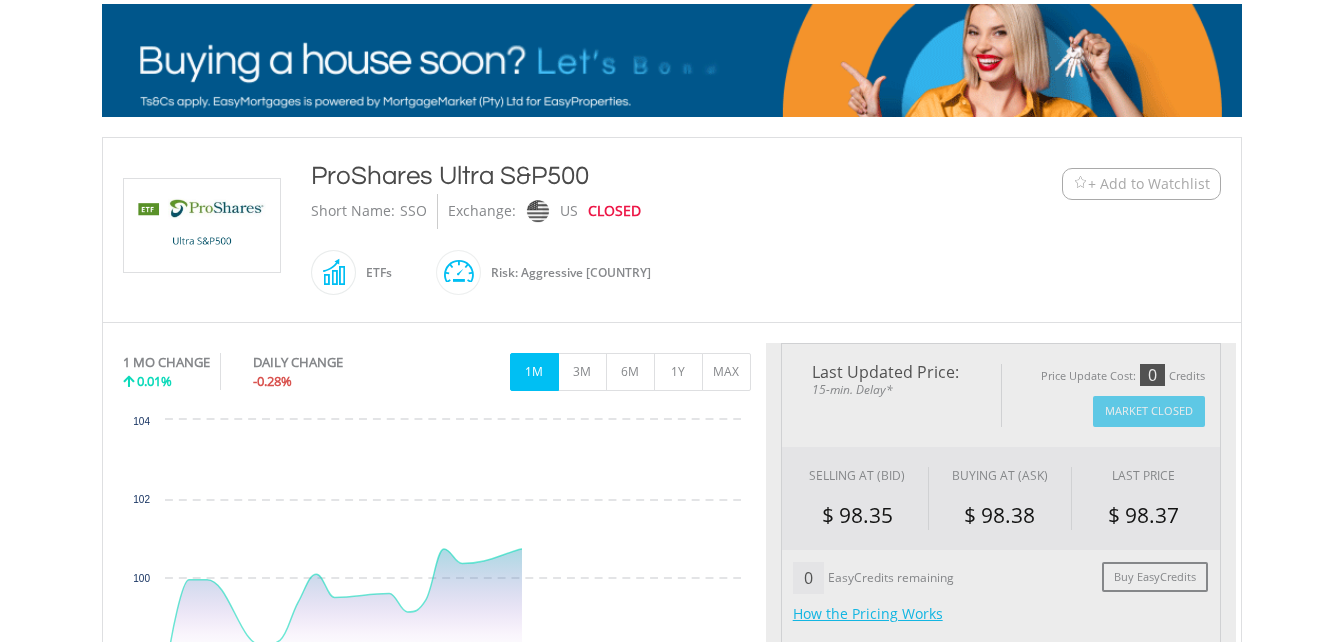 type on "******" 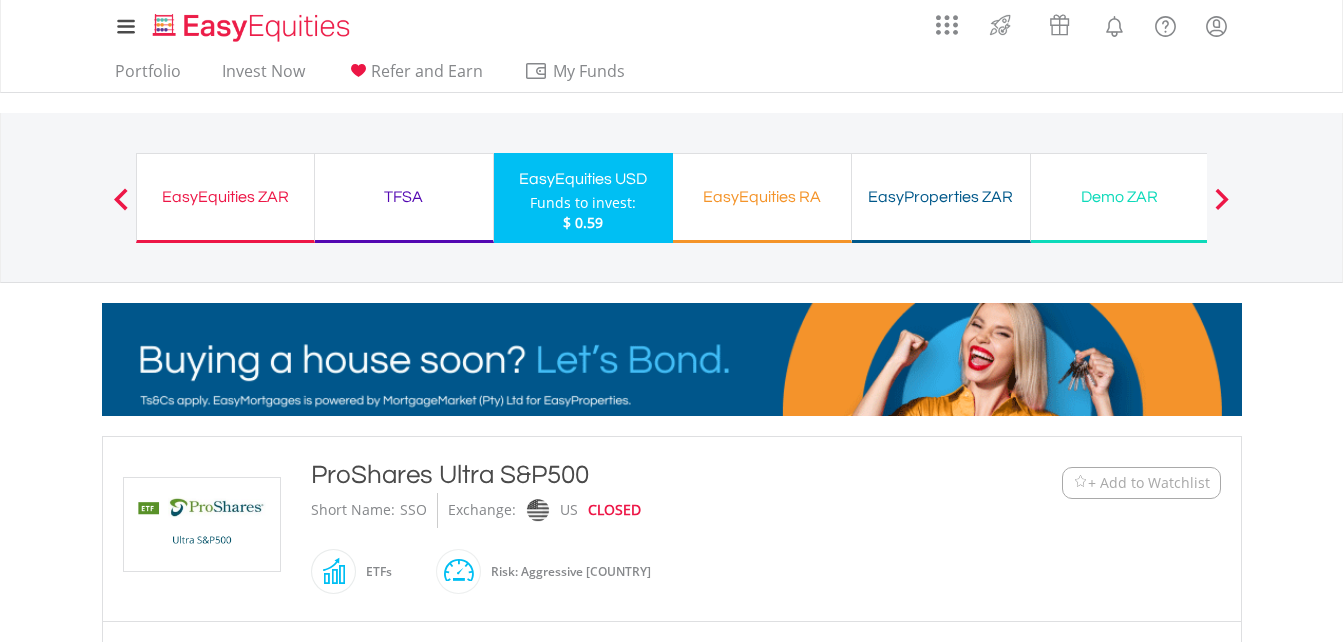 scroll, scrollTop: 0, scrollLeft: 0, axis: both 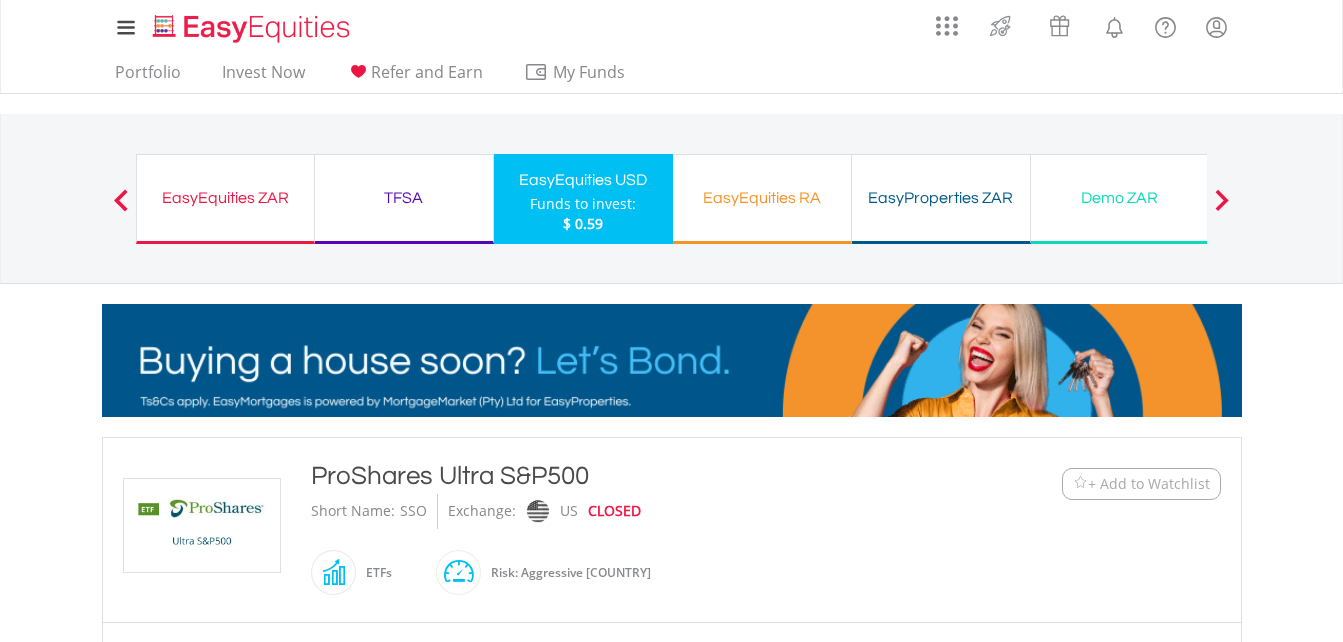 click on "TFSA" at bounding box center [404, 198] 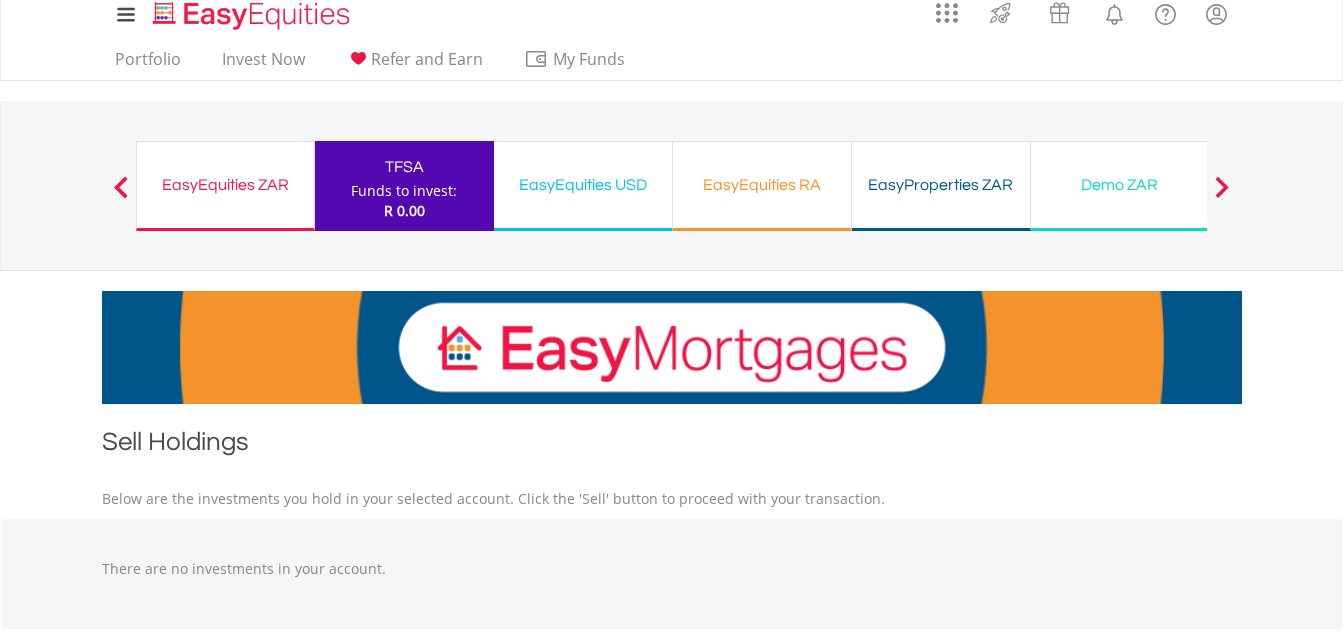 scroll, scrollTop: 0, scrollLeft: 0, axis: both 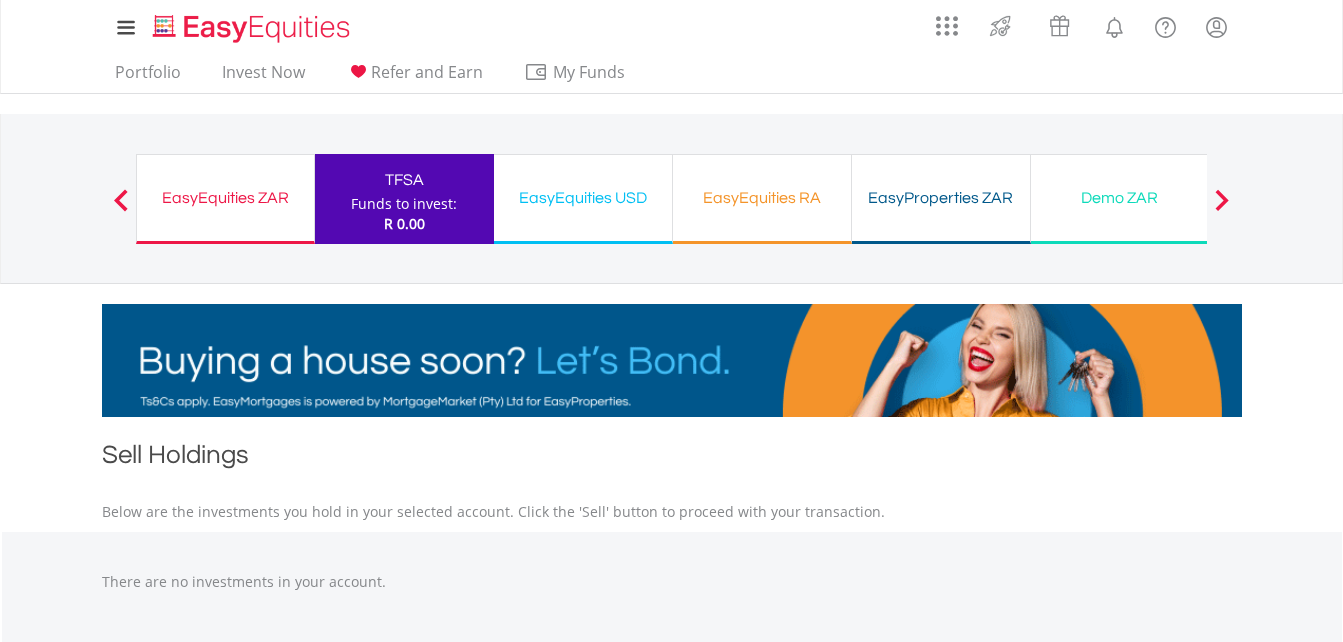 click on "EasyEquities USD" at bounding box center (583, 198) 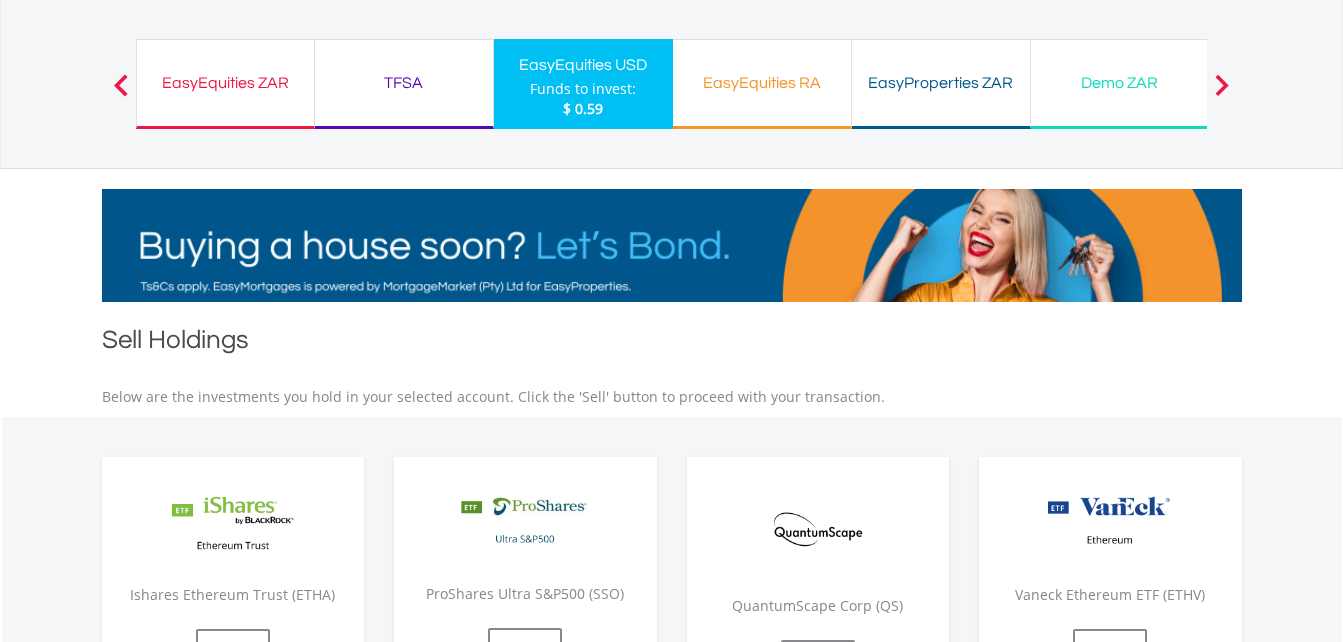 scroll, scrollTop: 200, scrollLeft: 0, axis: vertical 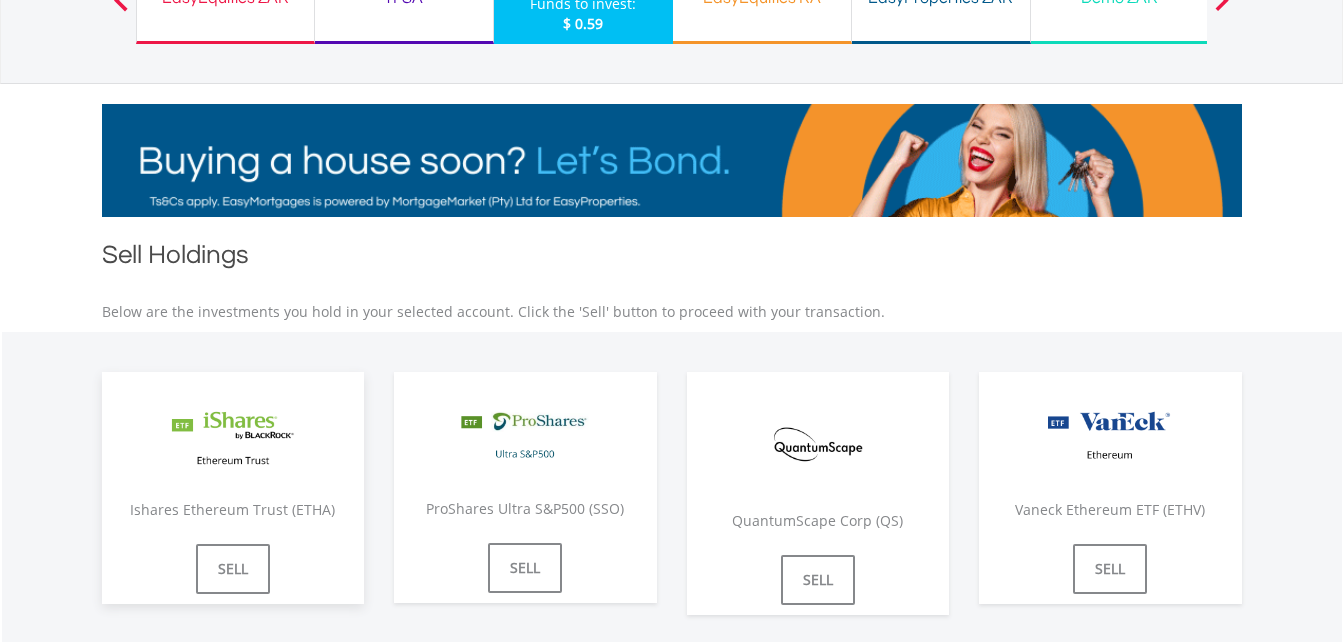 click on "SELL" at bounding box center [233, 569] 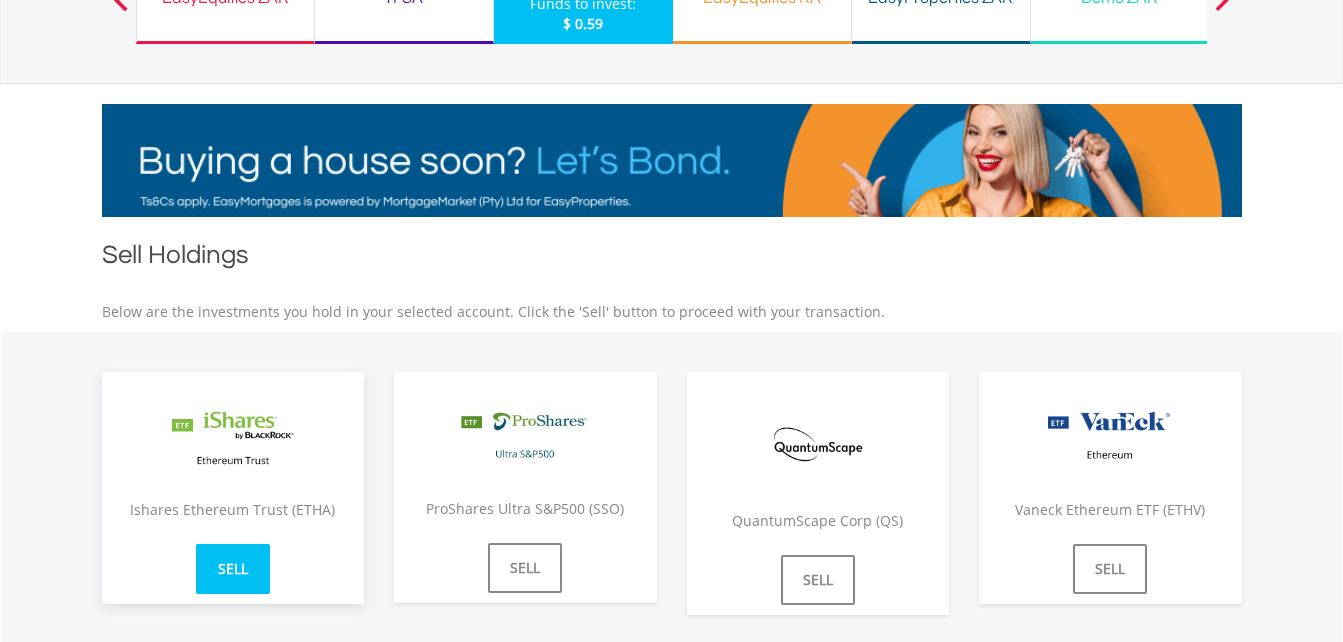 click on "SELL" at bounding box center (233, 569) 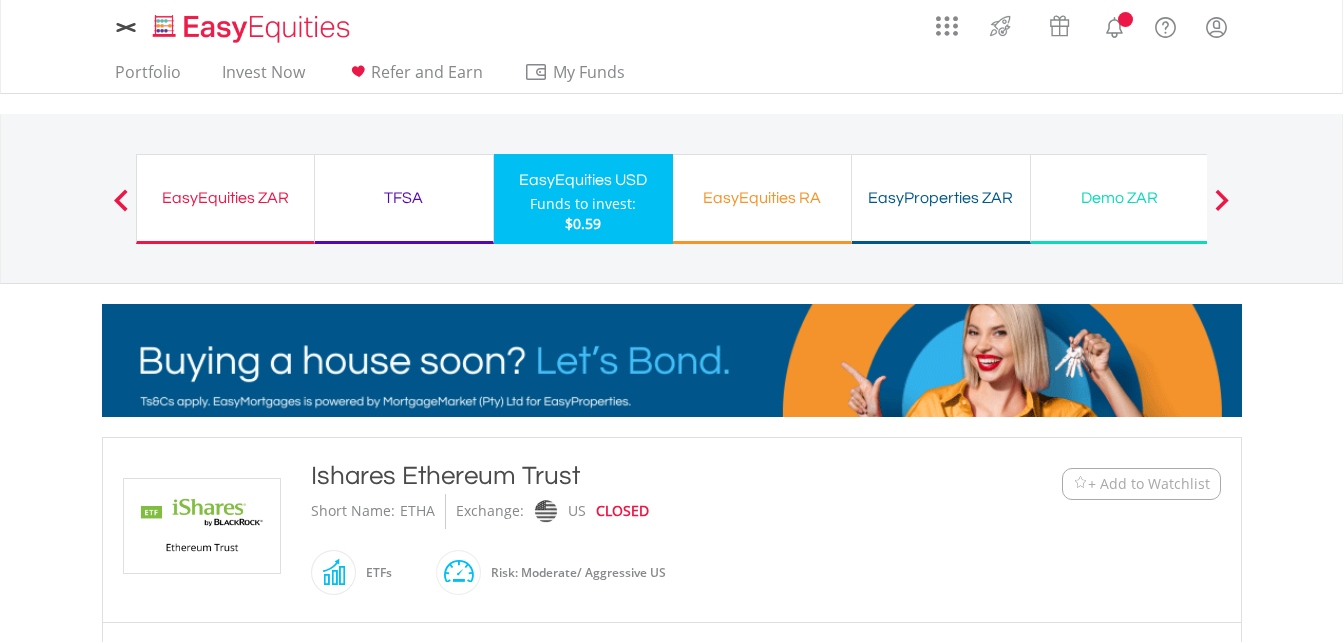 scroll, scrollTop: 0, scrollLeft: 0, axis: both 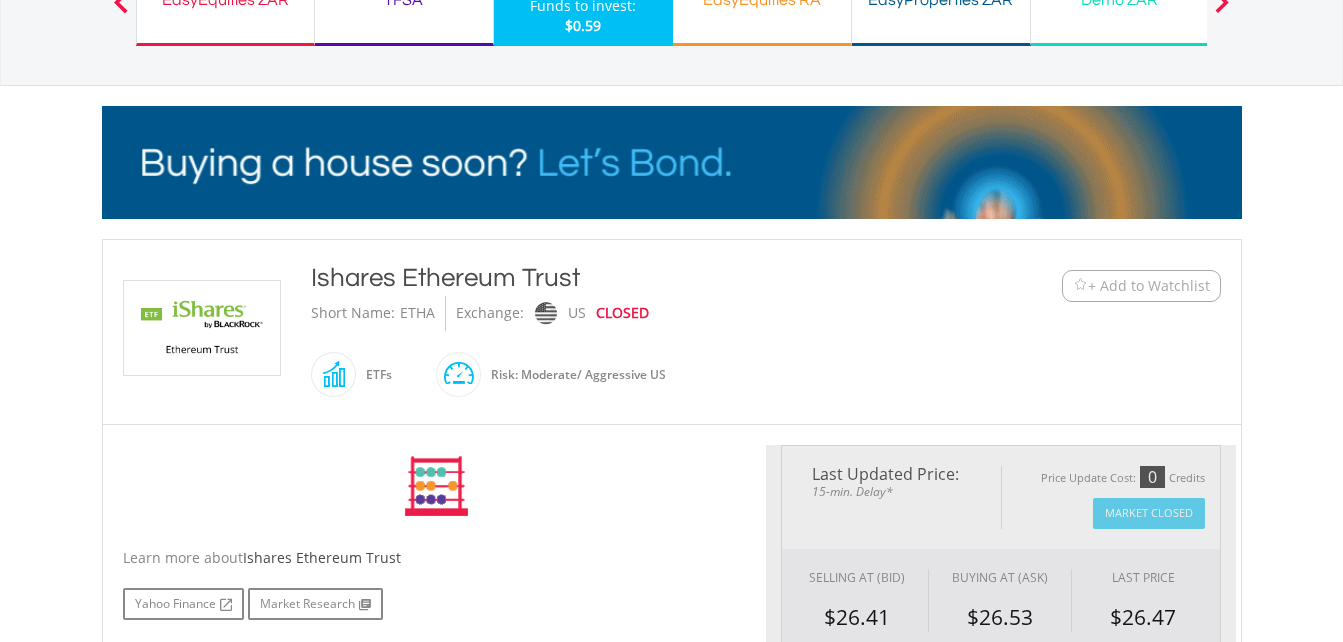 type on "******" 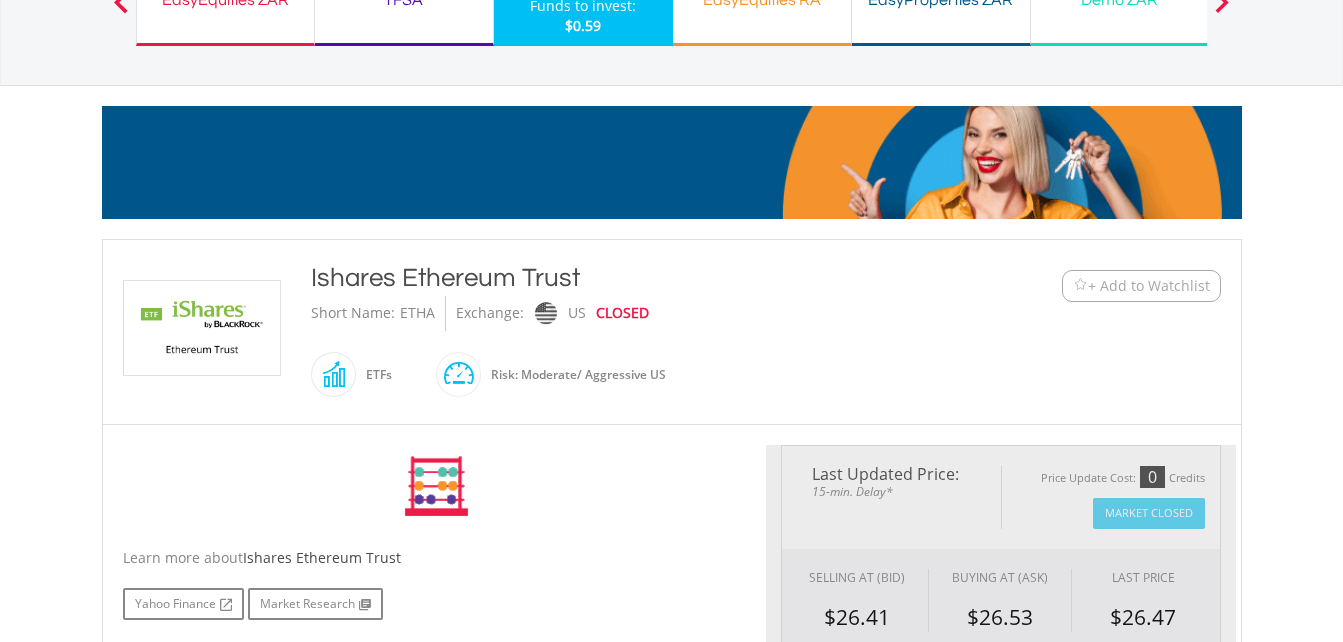 type on "******" 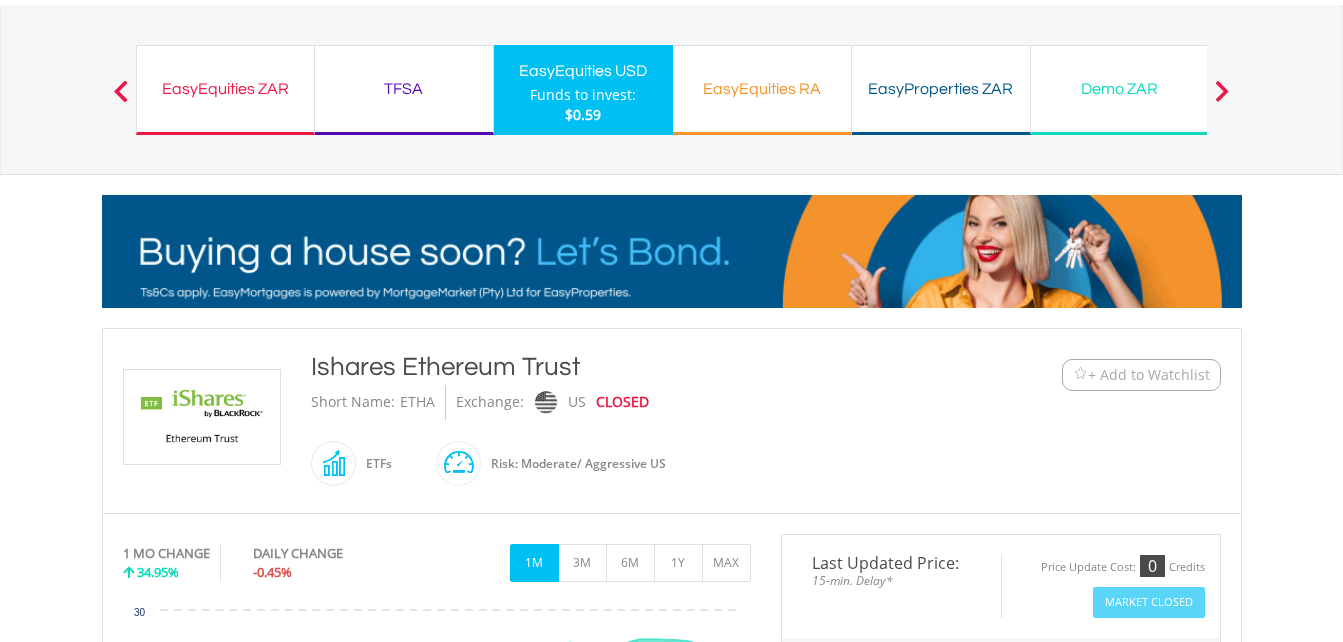 scroll, scrollTop: 0, scrollLeft: 0, axis: both 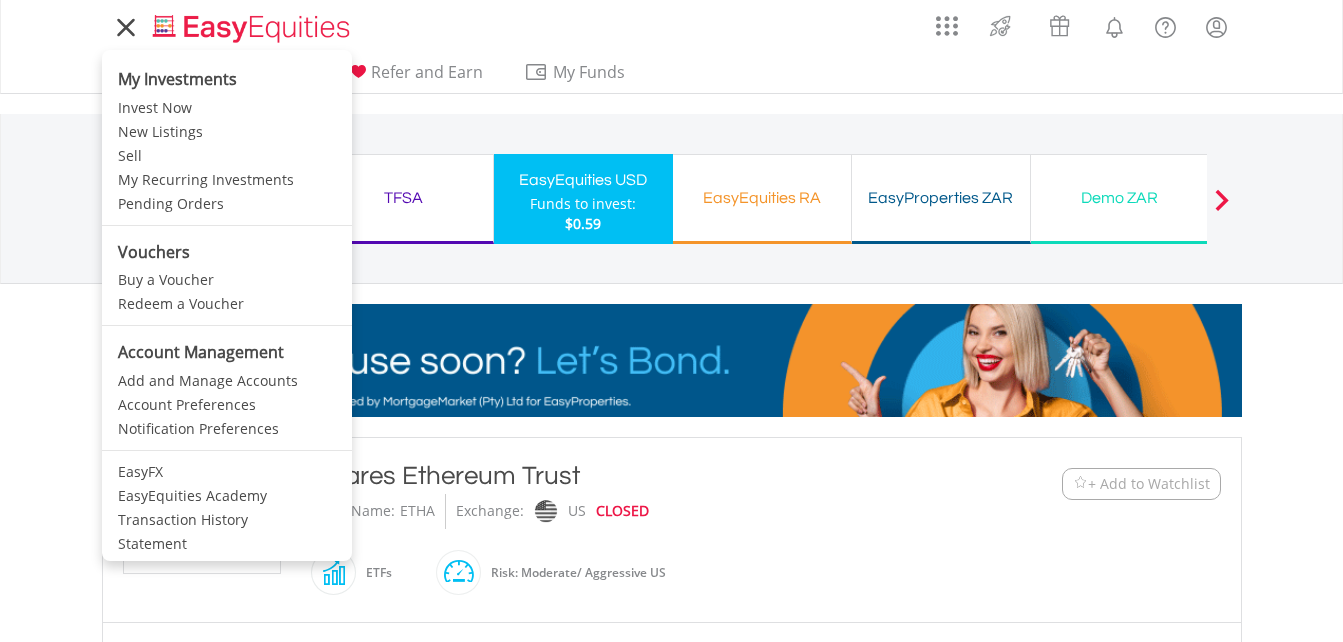click 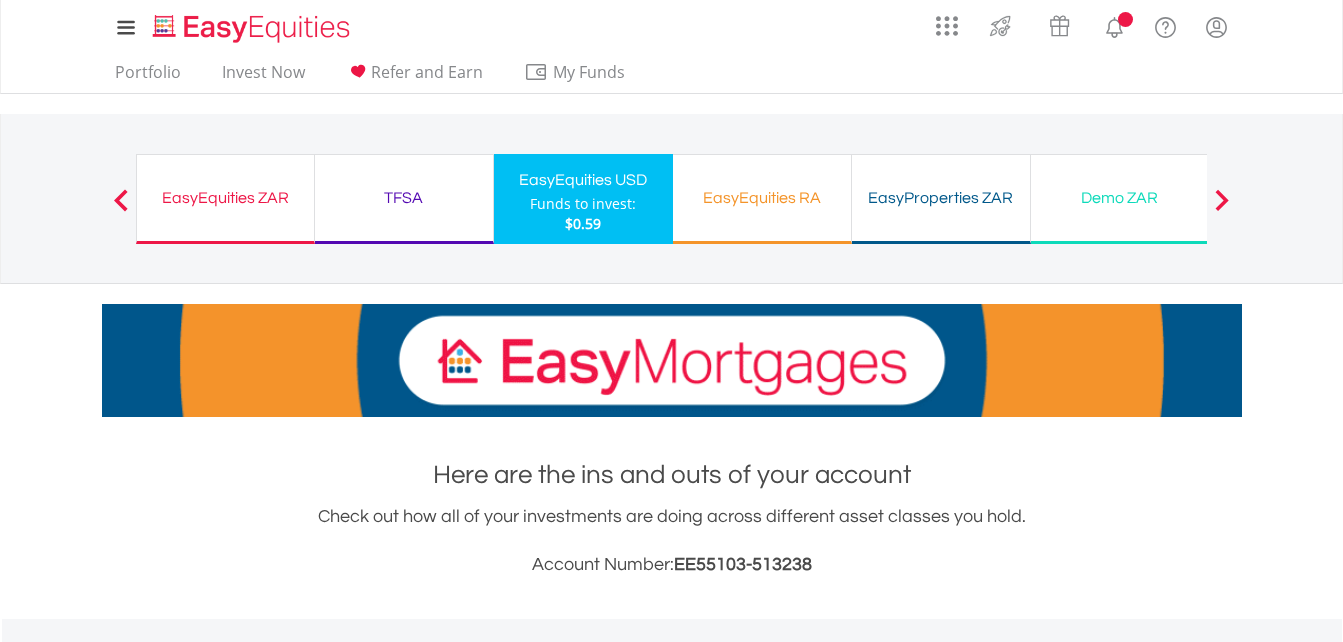 scroll, scrollTop: 0, scrollLeft: 0, axis: both 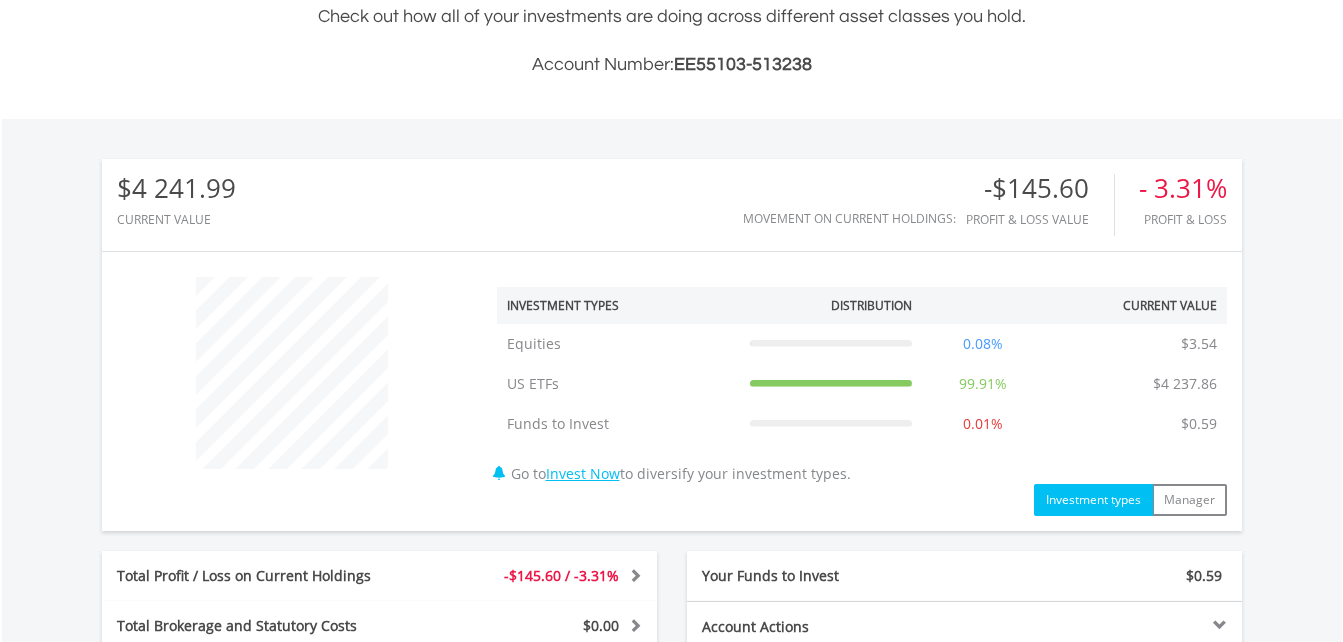 click on "Profit & Loss Value" at bounding box center [1040, 219] 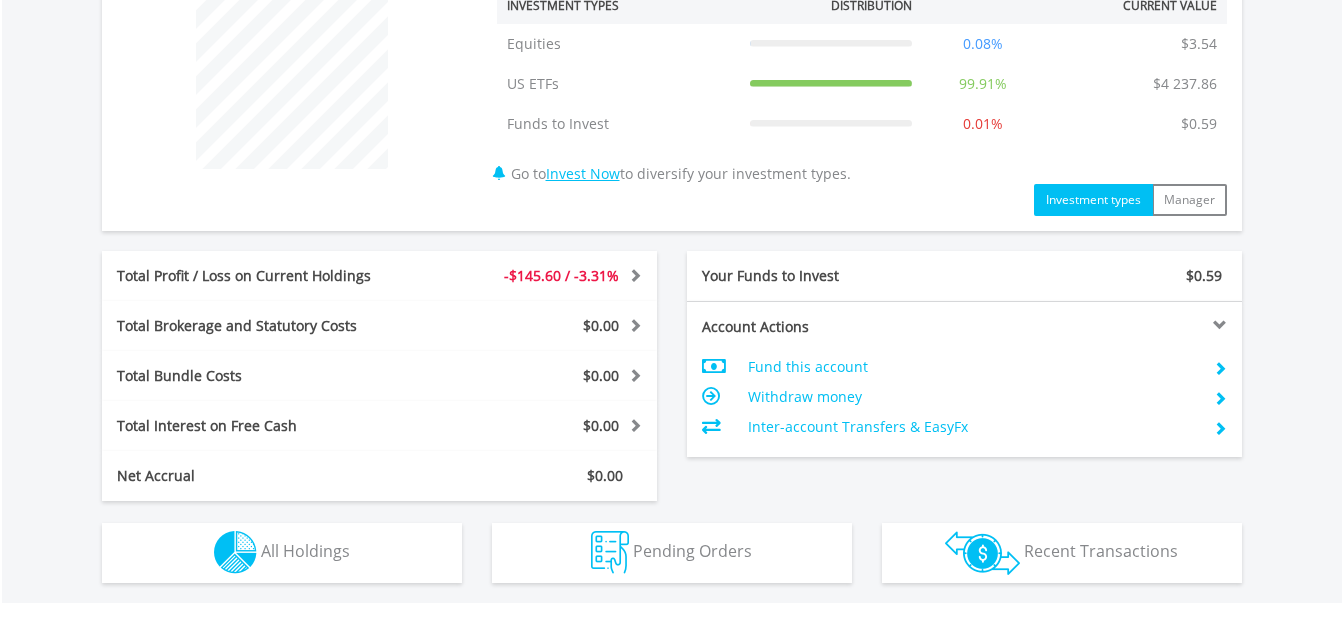 scroll, scrollTop: 1000, scrollLeft: 0, axis: vertical 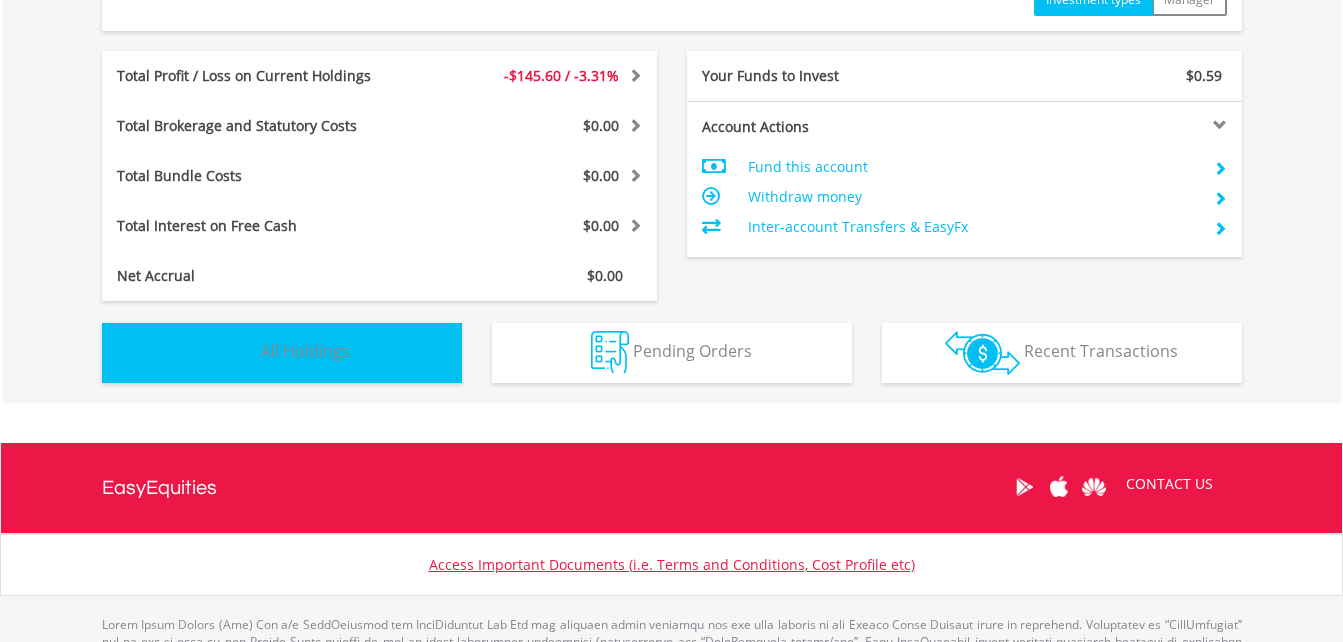 click on "All Holdings" at bounding box center [305, 351] 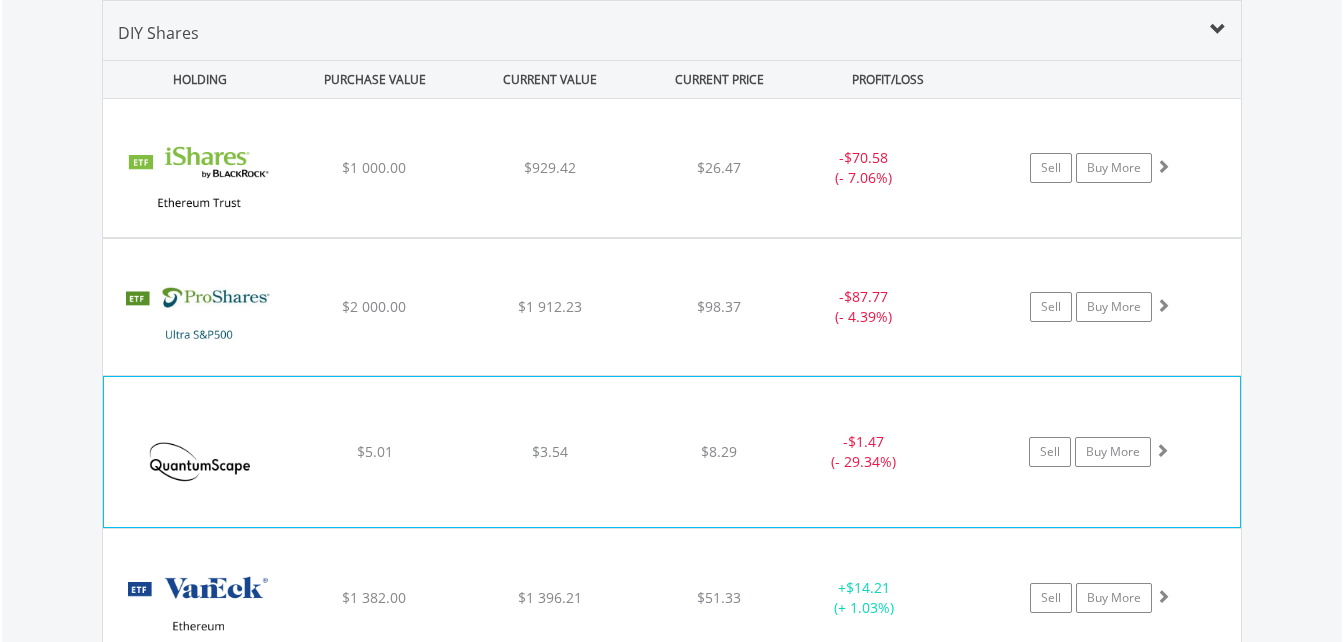 scroll, scrollTop: 1543, scrollLeft: 0, axis: vertical 